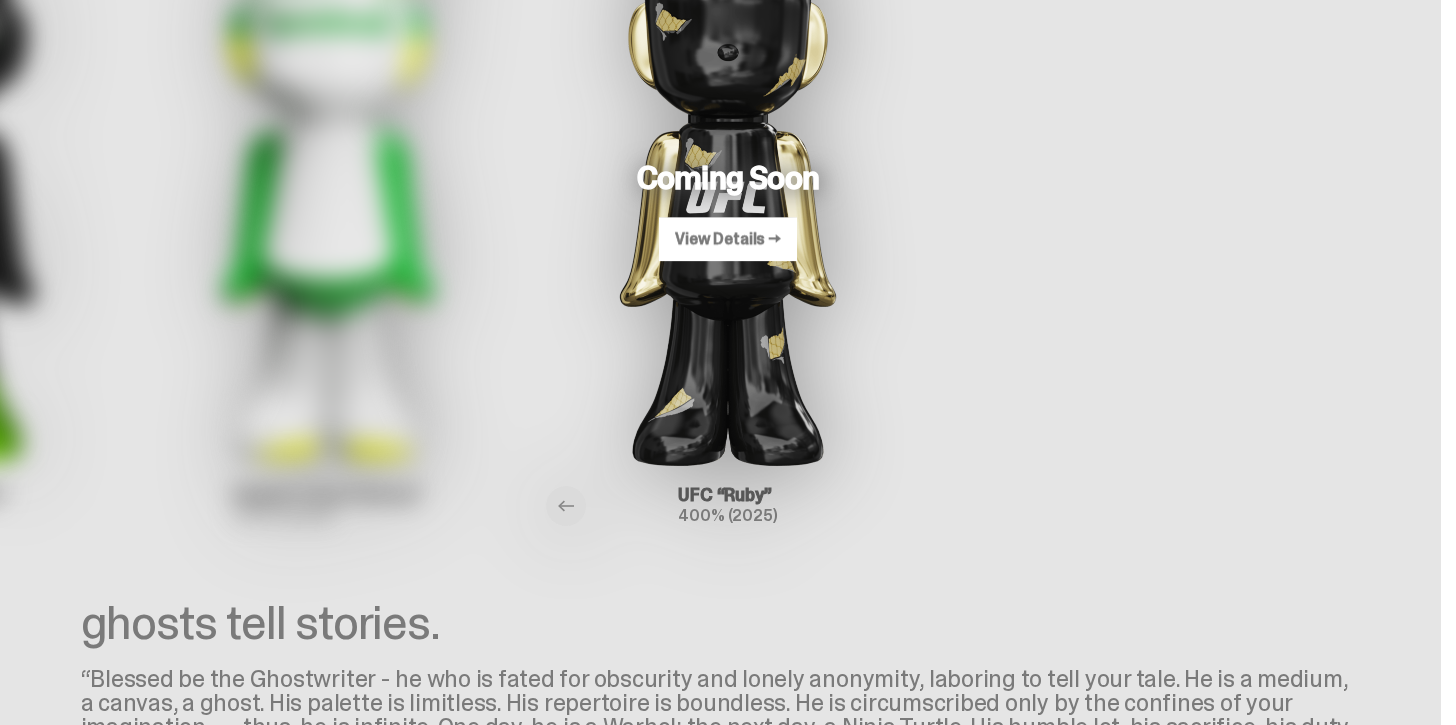scroll, scrollTop: 207, scrollLeft: 0, axis: vertical 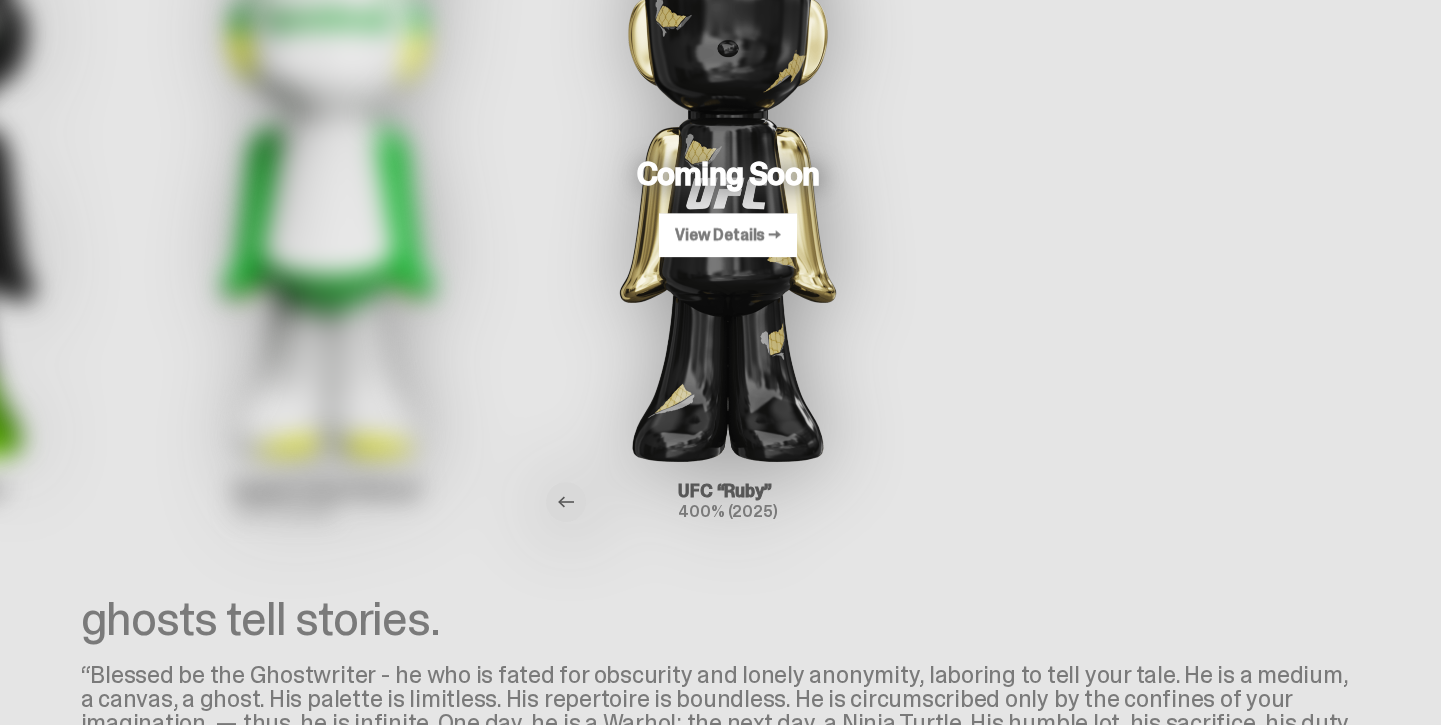 click at bounding box center (566, 502) 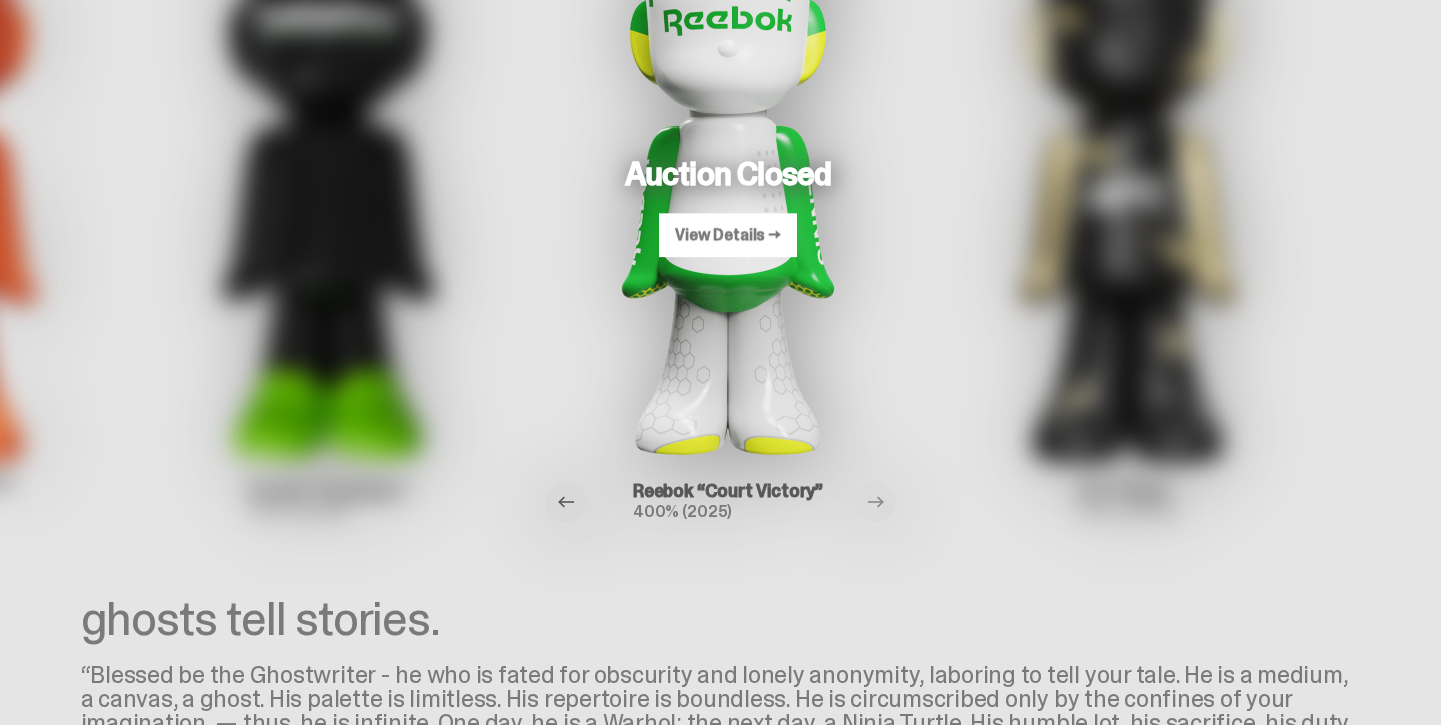 click at bounding box center (566, 502) 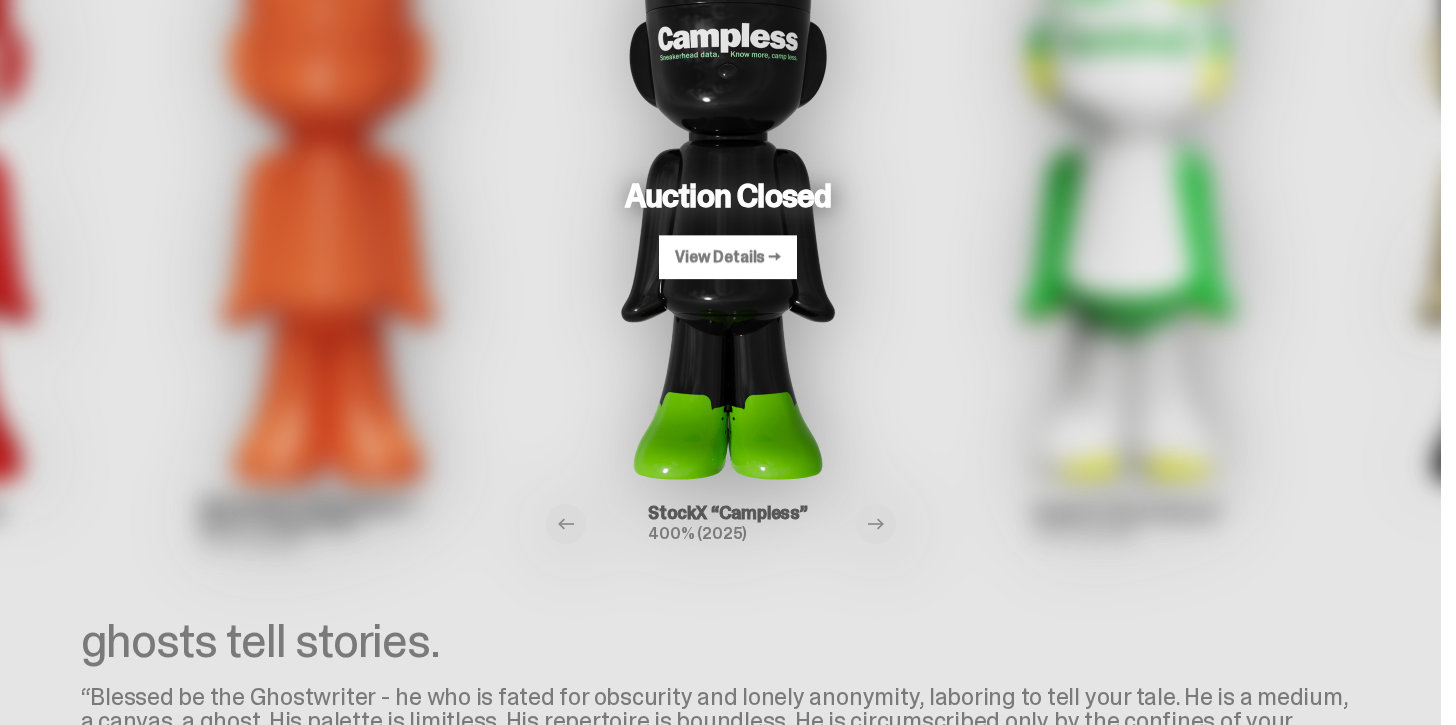 scroll, scrollTop: 0, scrollLeft: 0, axis: both 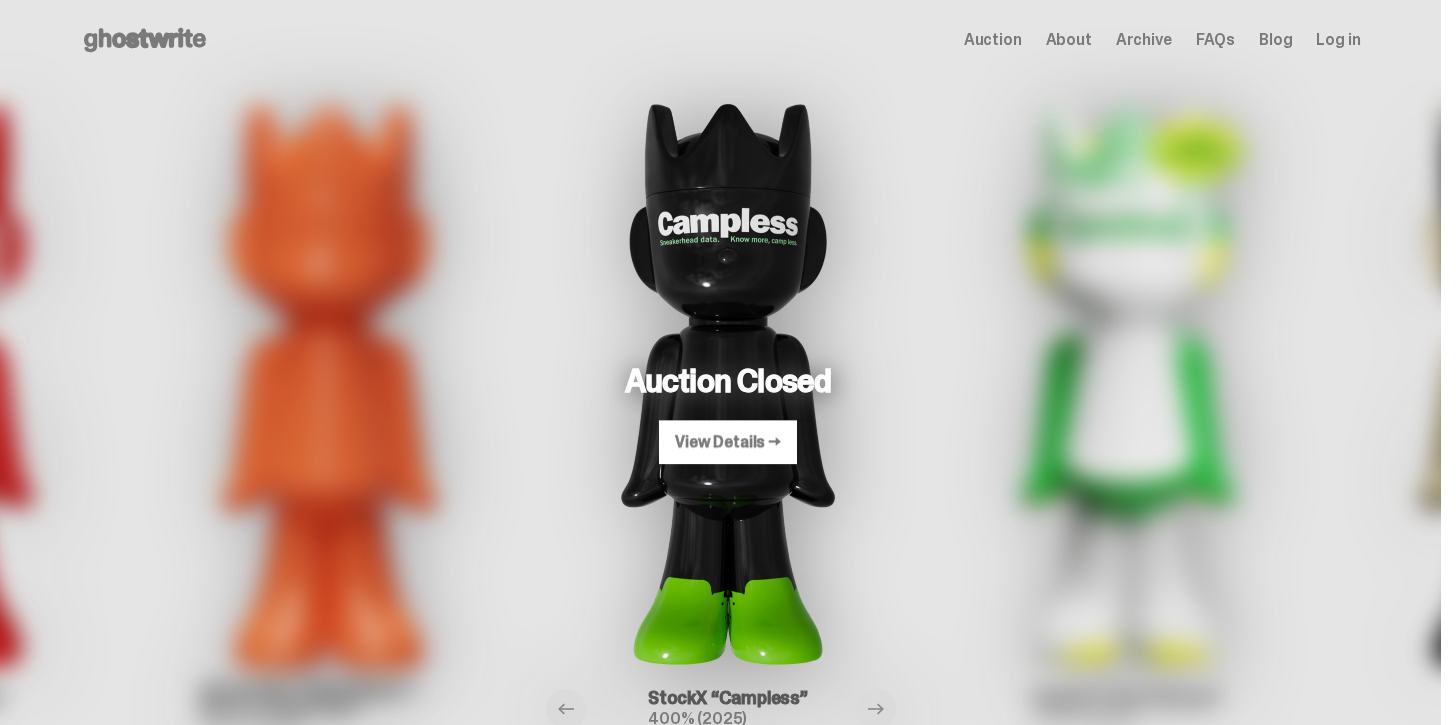 click on "Auction" at bounding box center (993, 40) 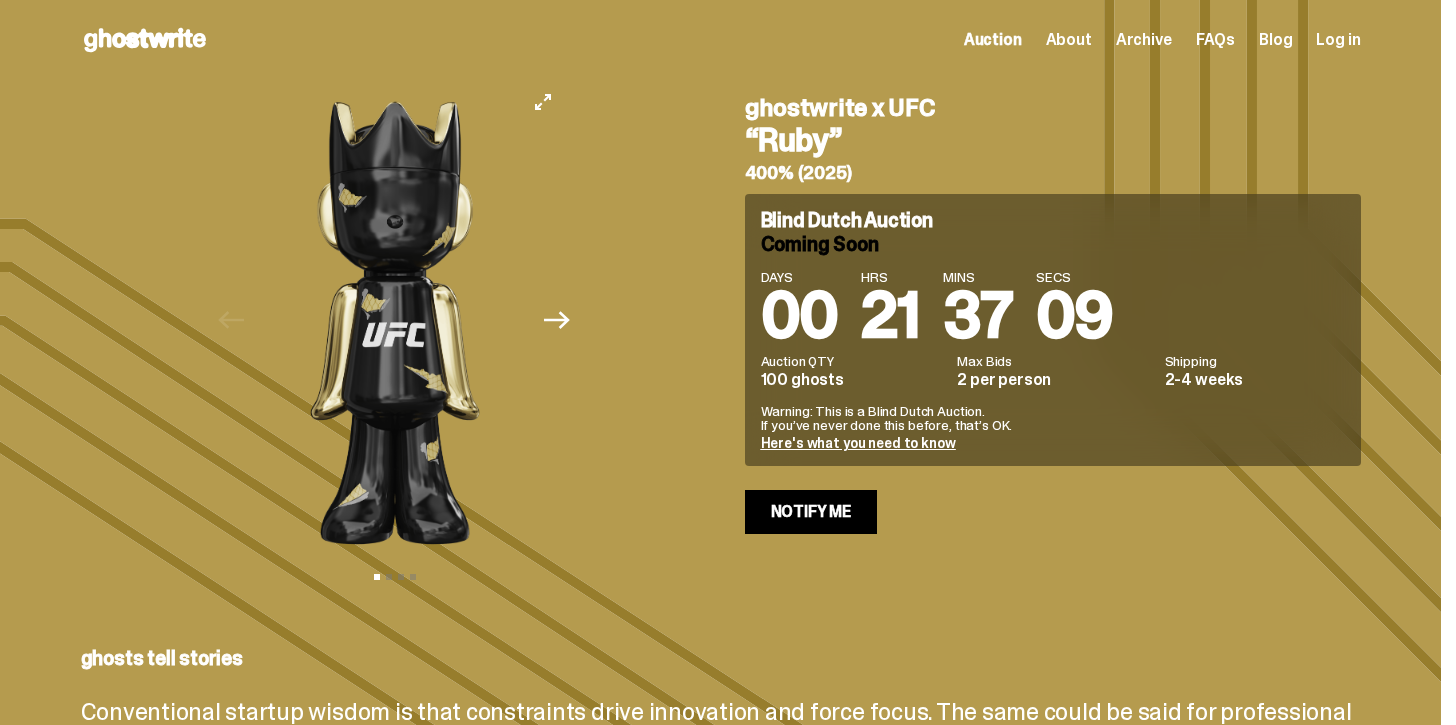 click on "Next" at bounding box center (558, 320) 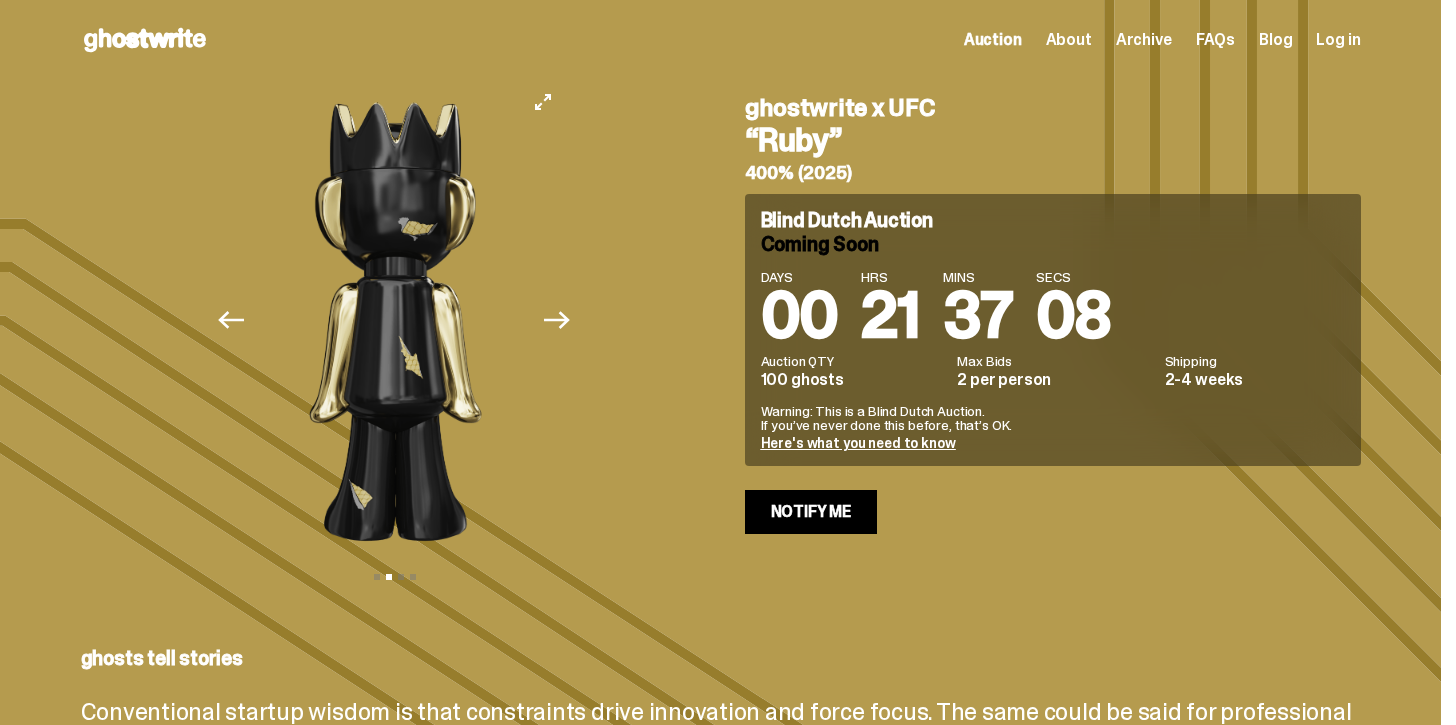 click on "Next" at bounding box center (558, 320) 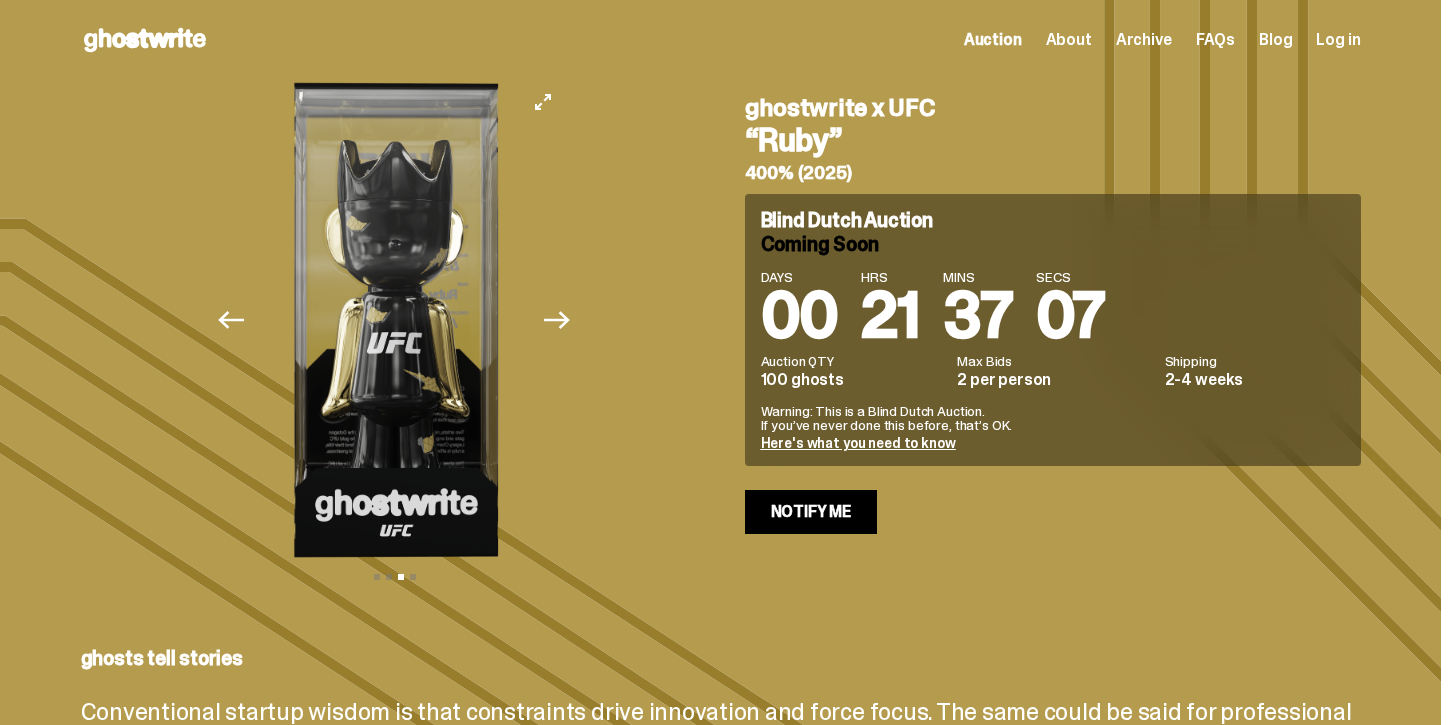 click on "Next" at bounding box center [558, 320] 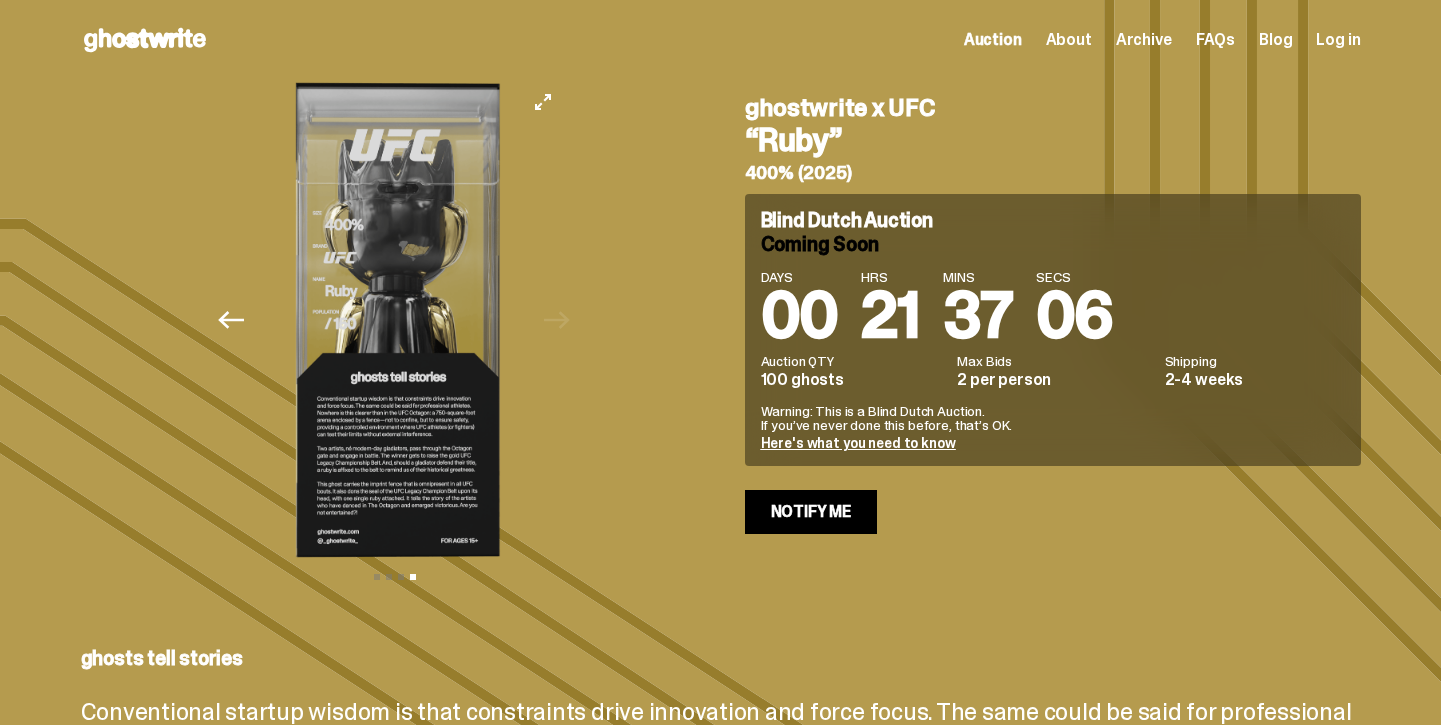 click at bounding box center [396, 320] 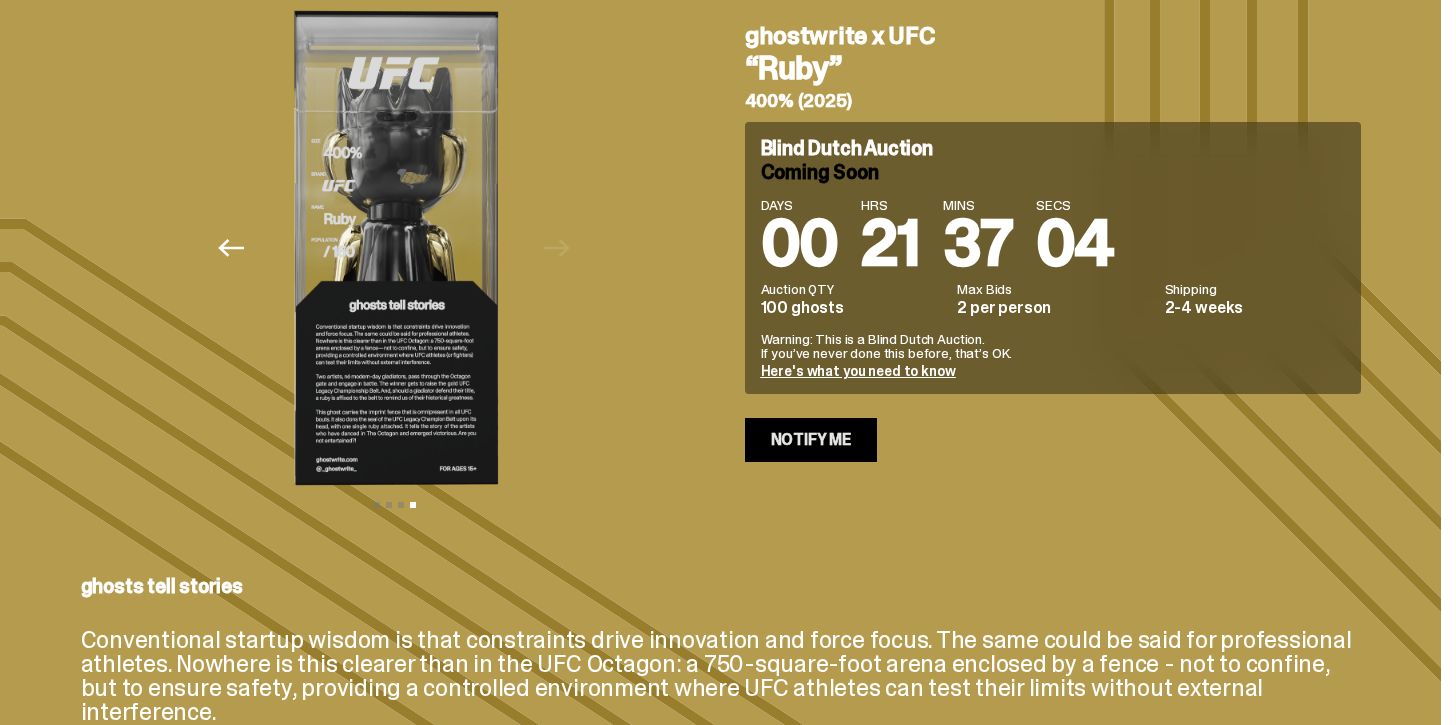 click on "Notify Me" at bounding box center [811, 440] 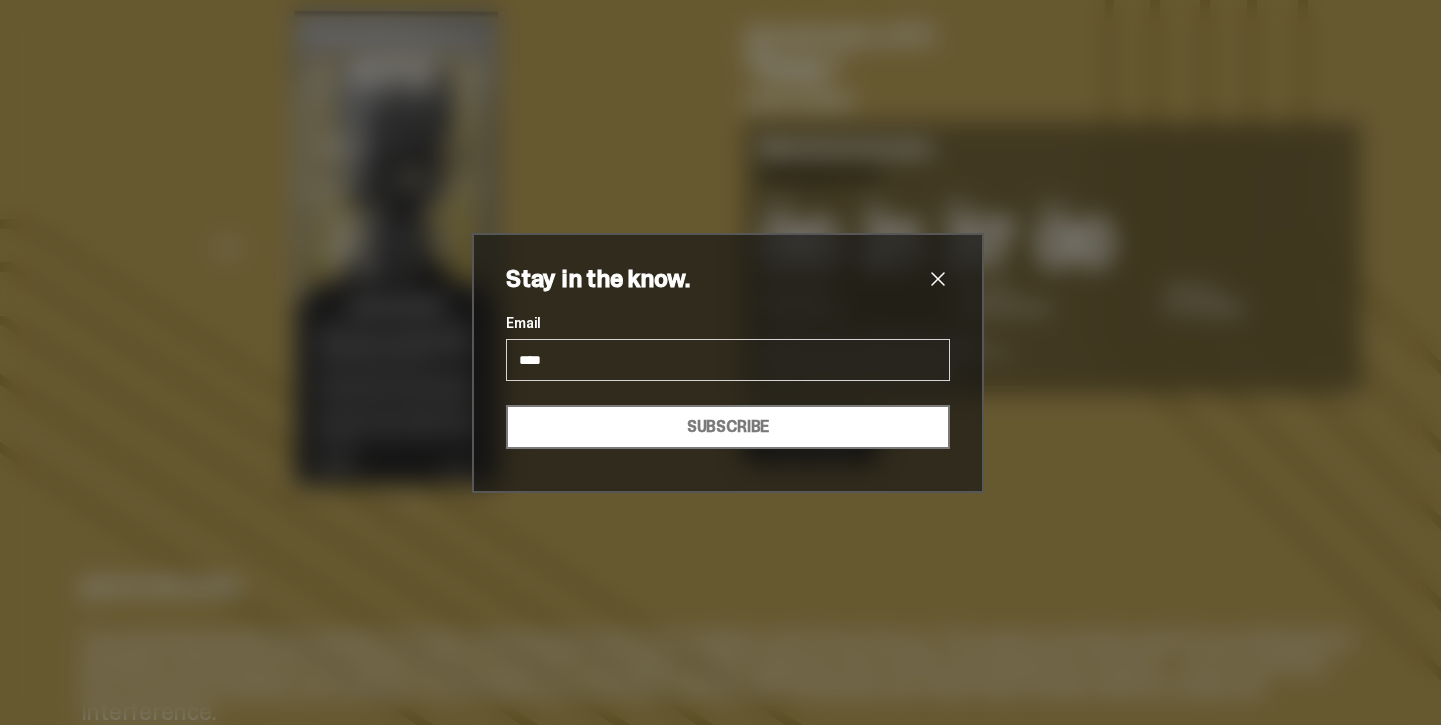 type on "**********" 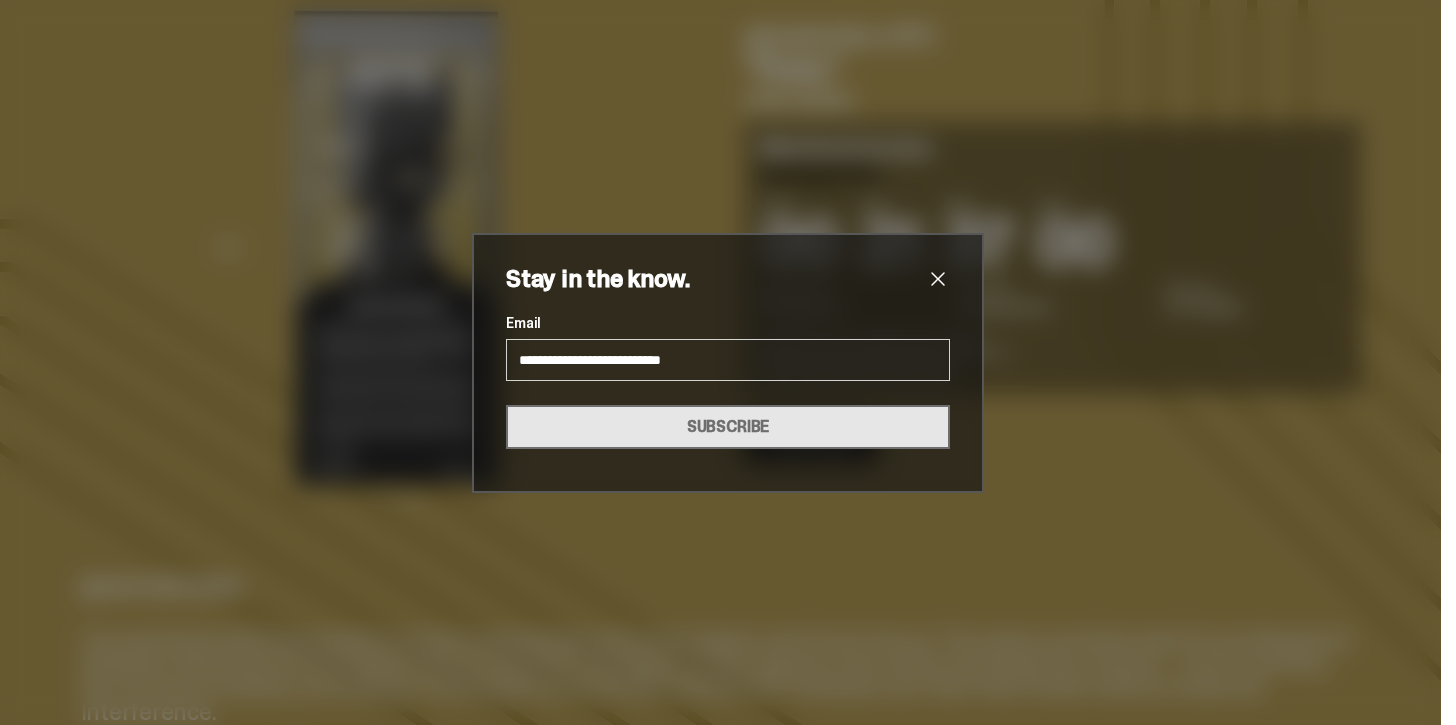 click on "SUBSCRIBE" at bounding box center [728, 427] 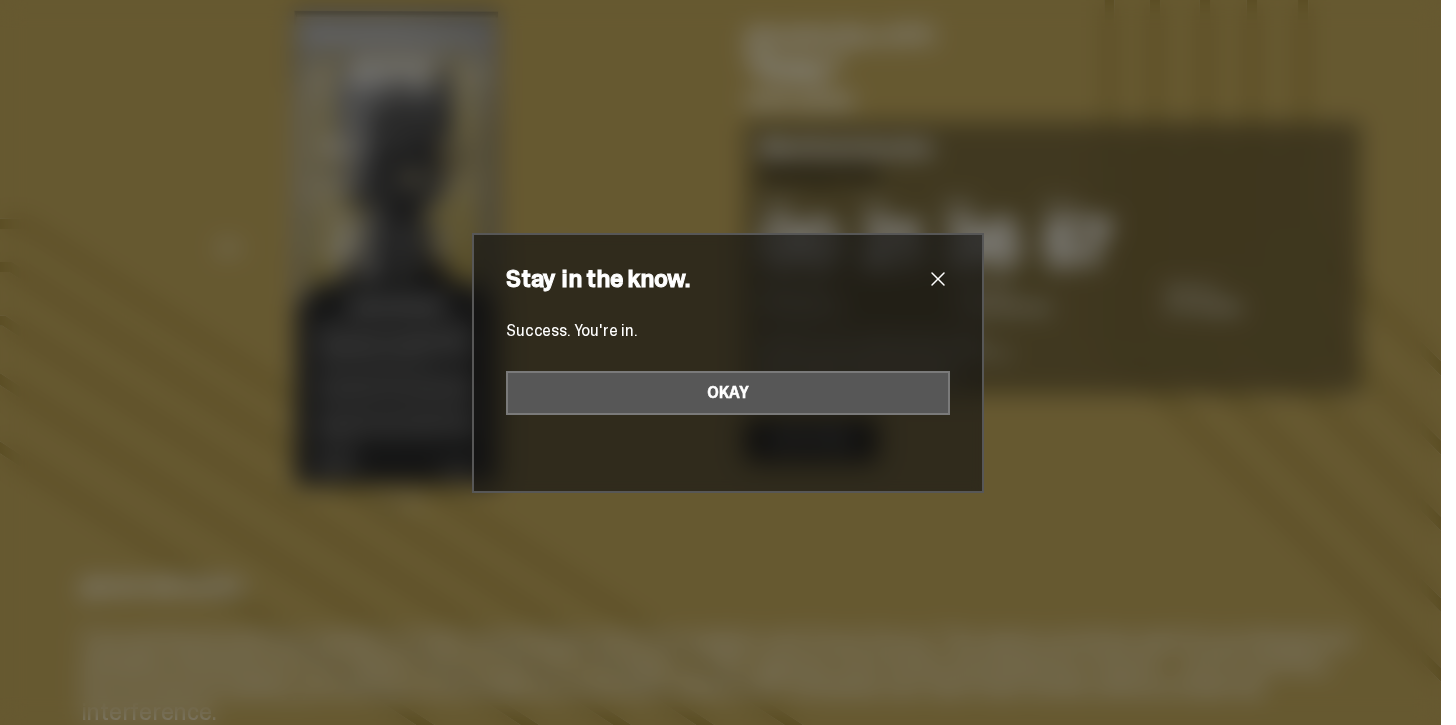 click on "OKAY" at bounding box center [728, 393] 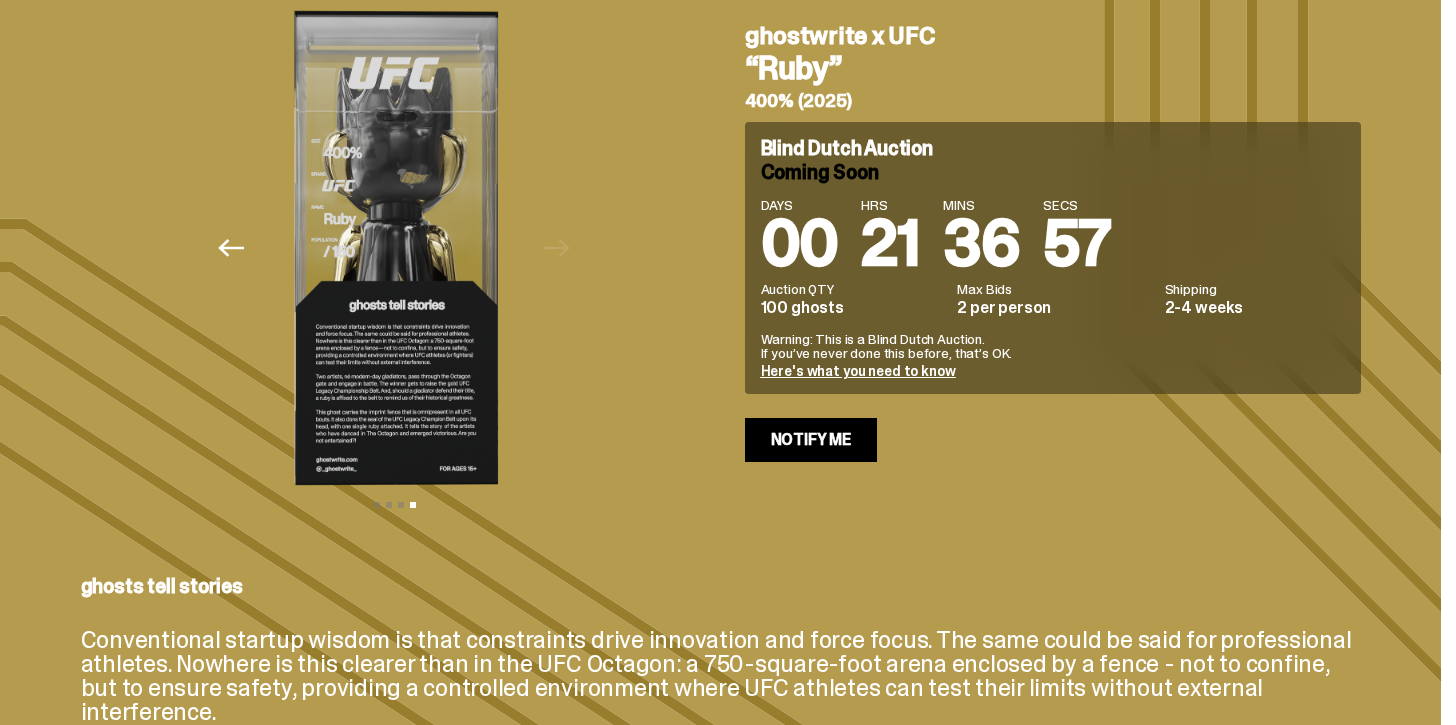 scroll, scrollTop: 0, scrollLeft: 0, axis: both 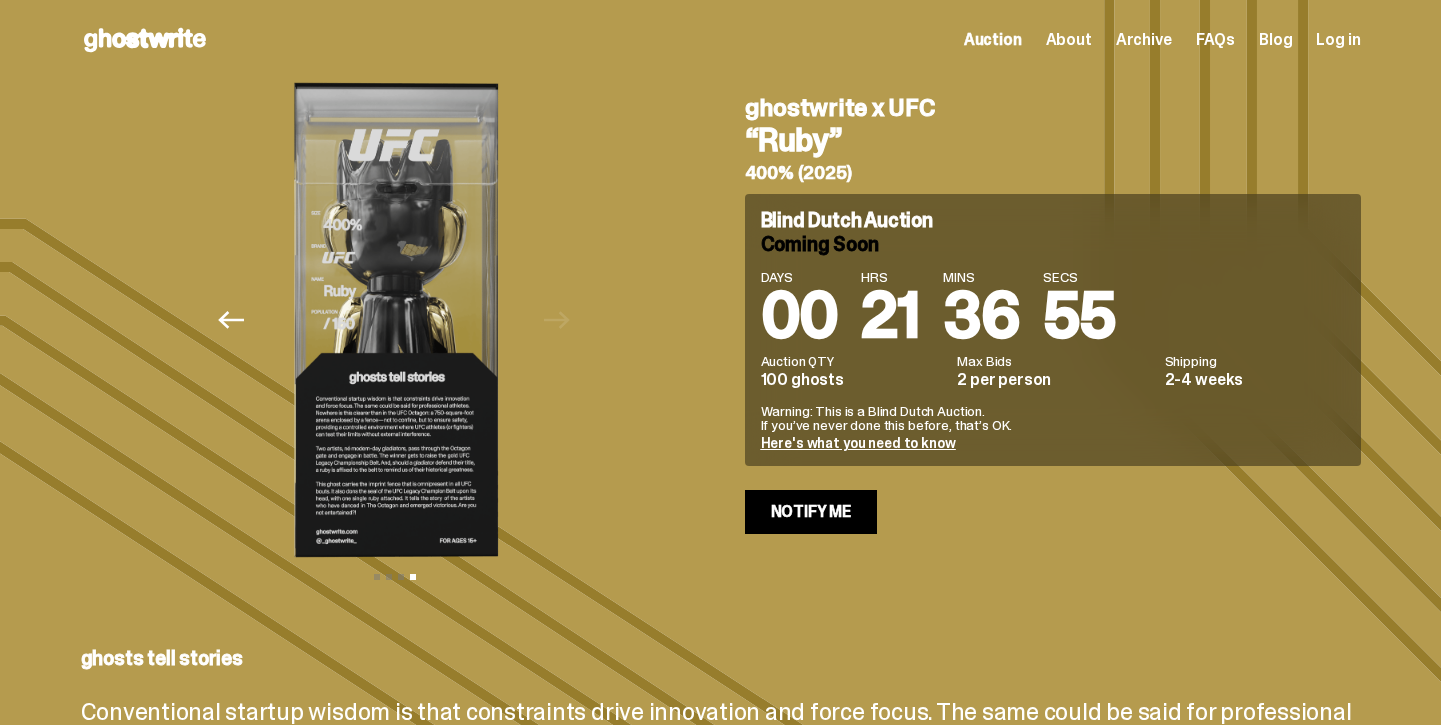 click on "About" at bounding box center (1069, 40) 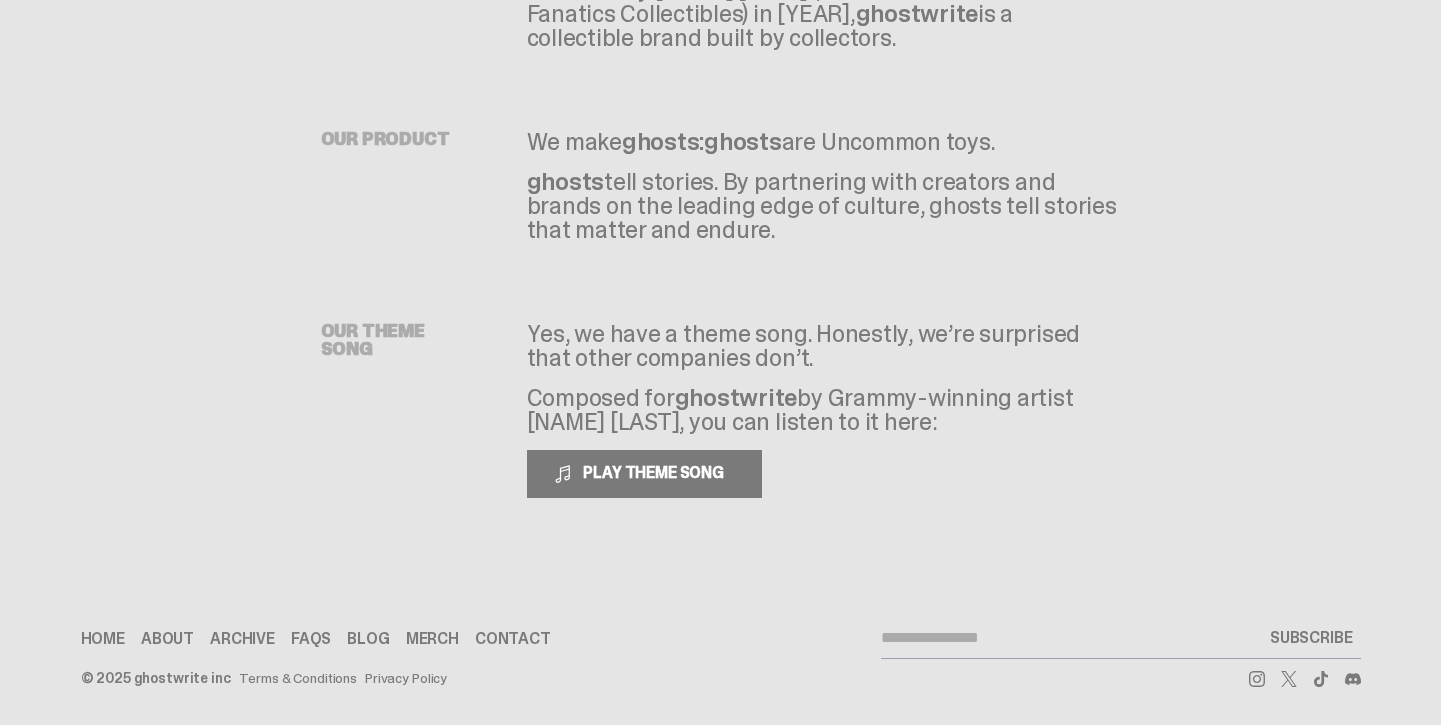 scroll, scrollTop: 224, scrollLeft: 0, axis: vertical 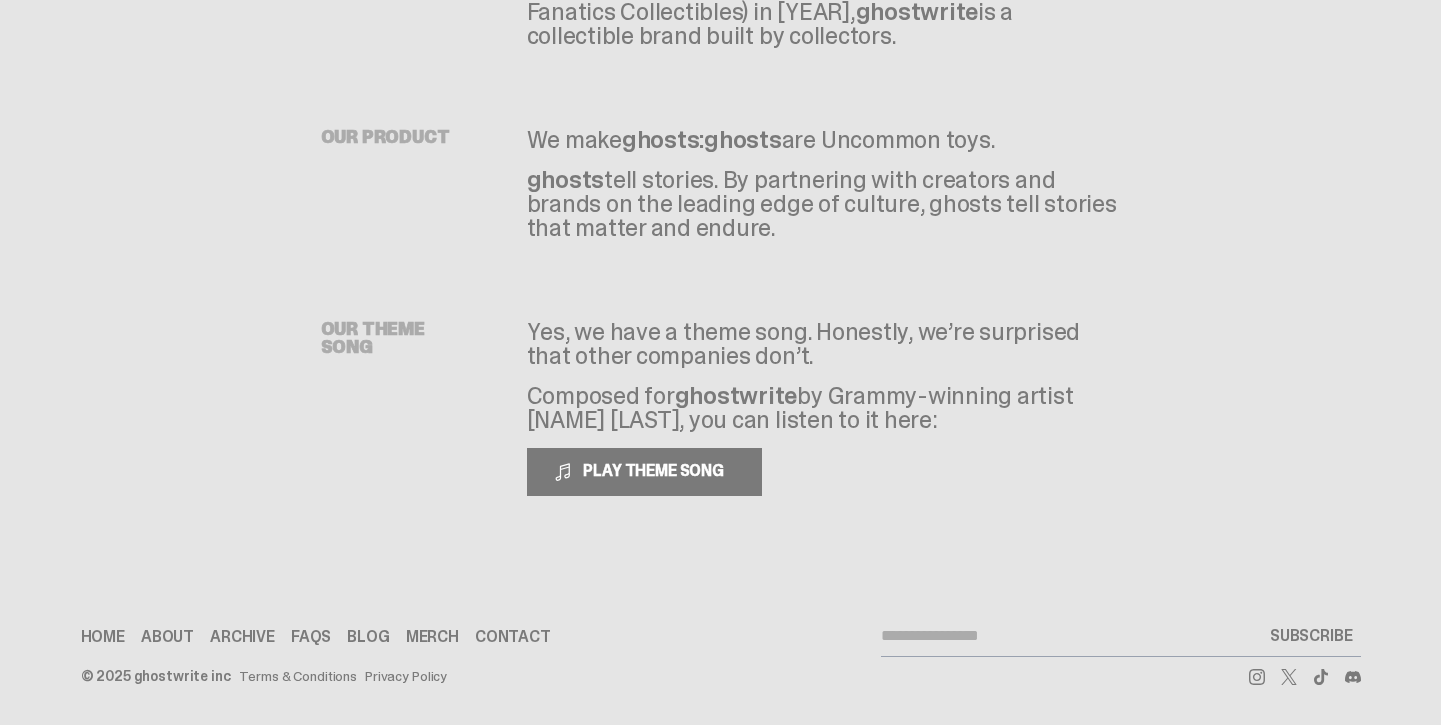 click on "Merch" at bounding box center [432, 637] 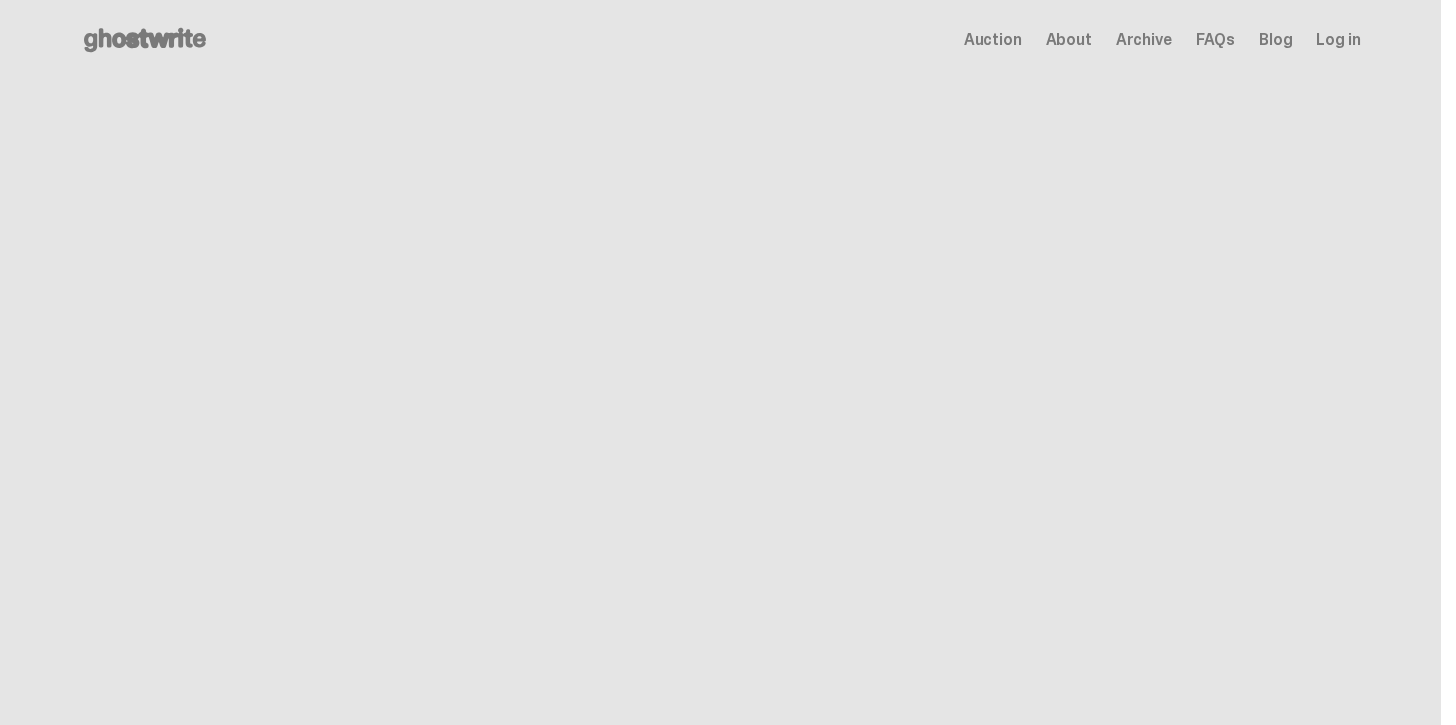 scroll, scrollTop: 0, scrollLeft: 0, axis: both 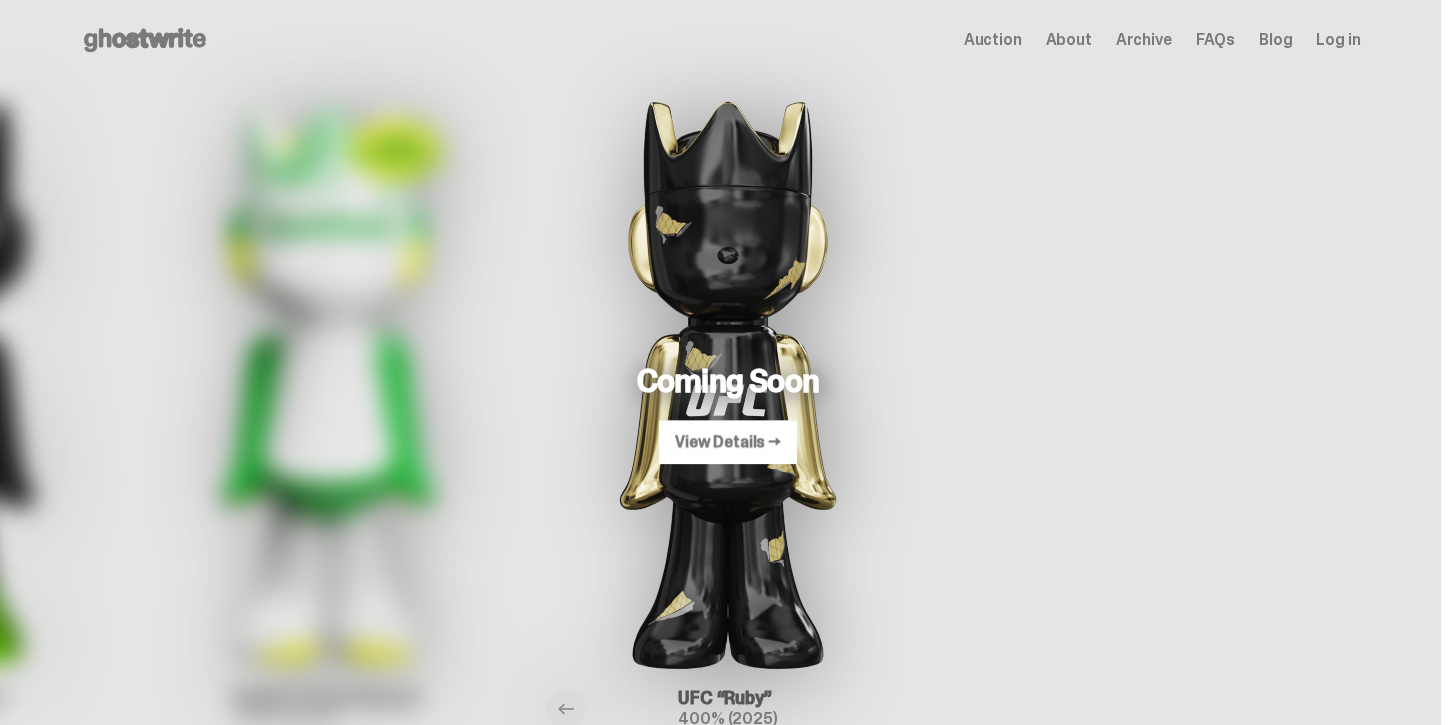 click on "Auction" at bounding box center [993, 40] 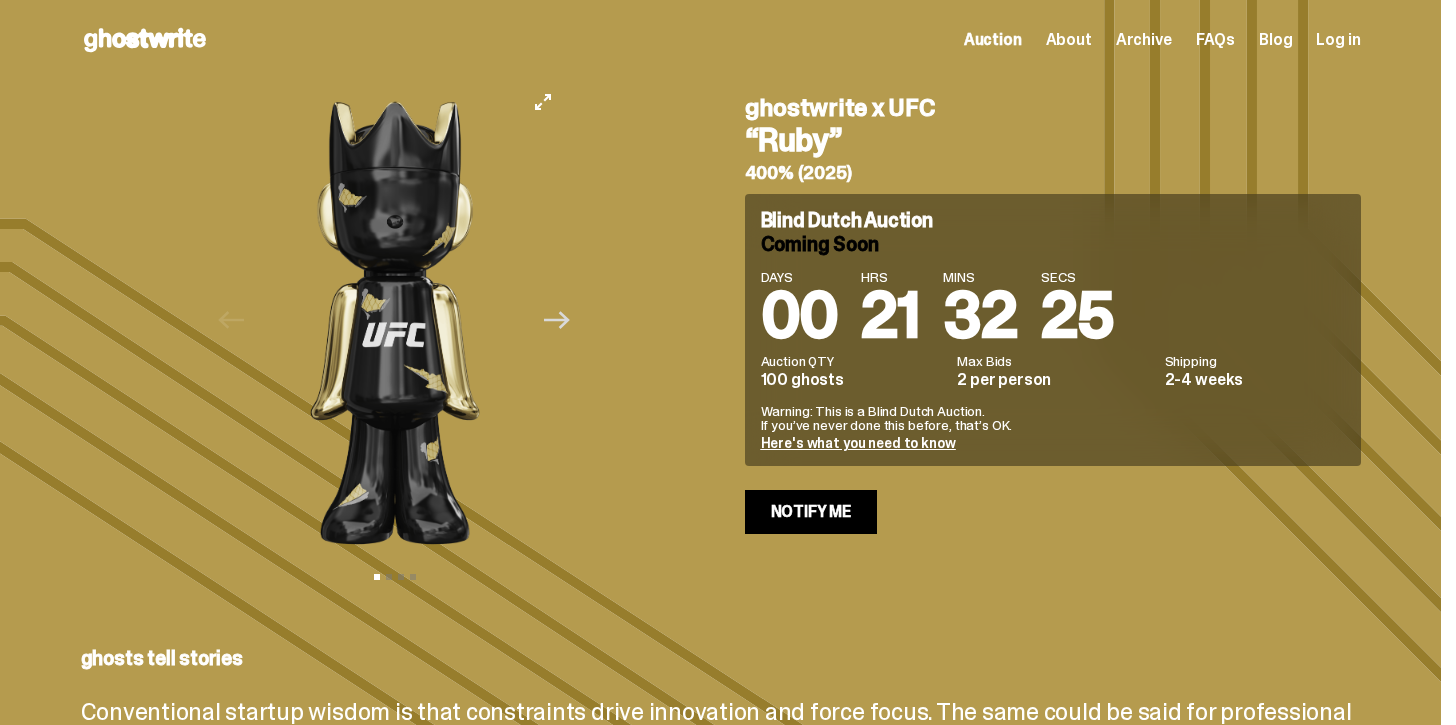 click on "Next" 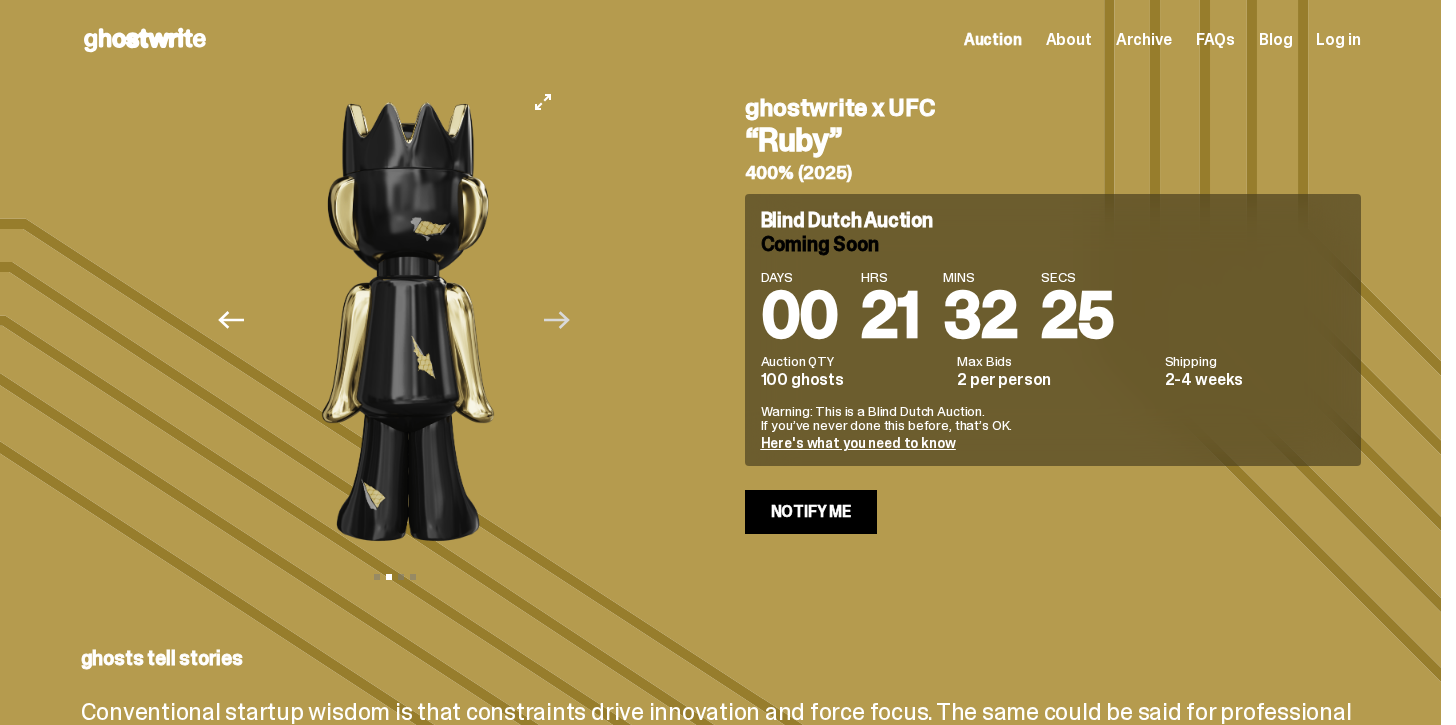 click on "Next" 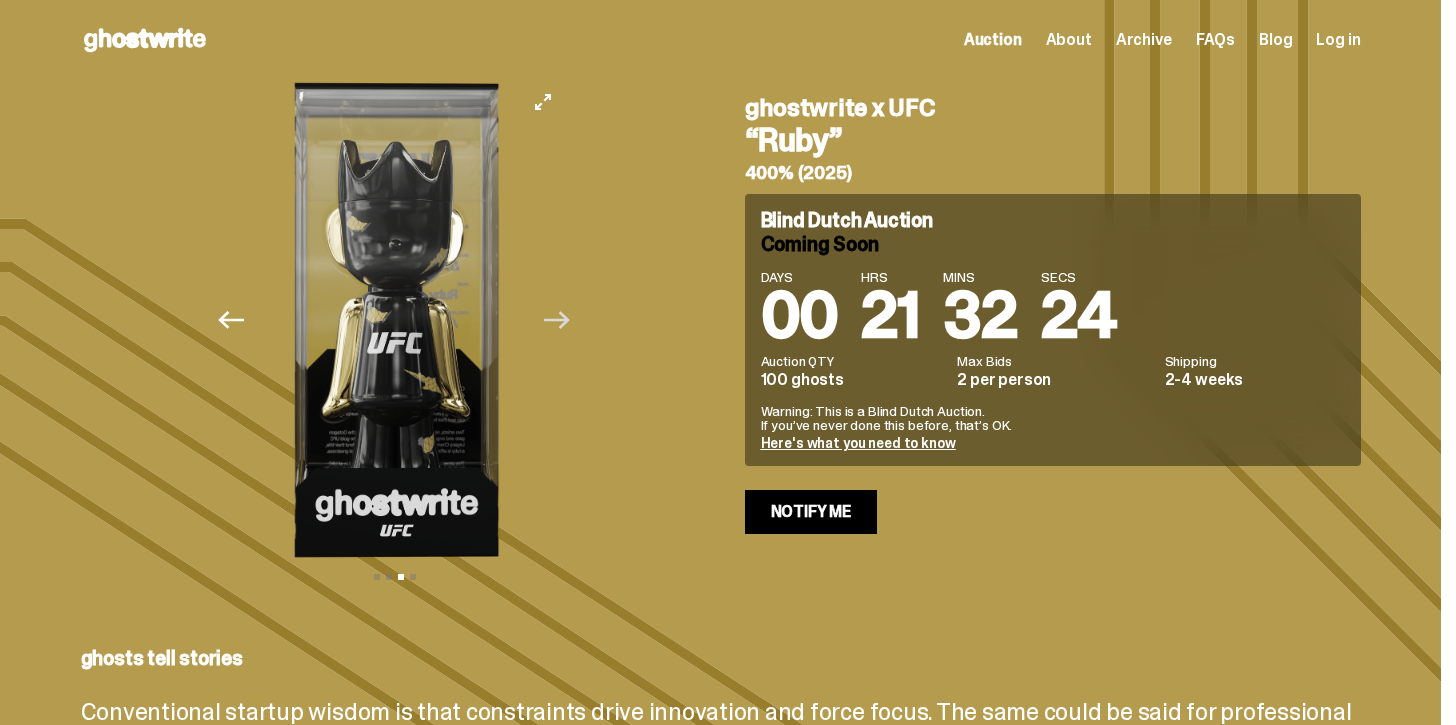 click on "Next" 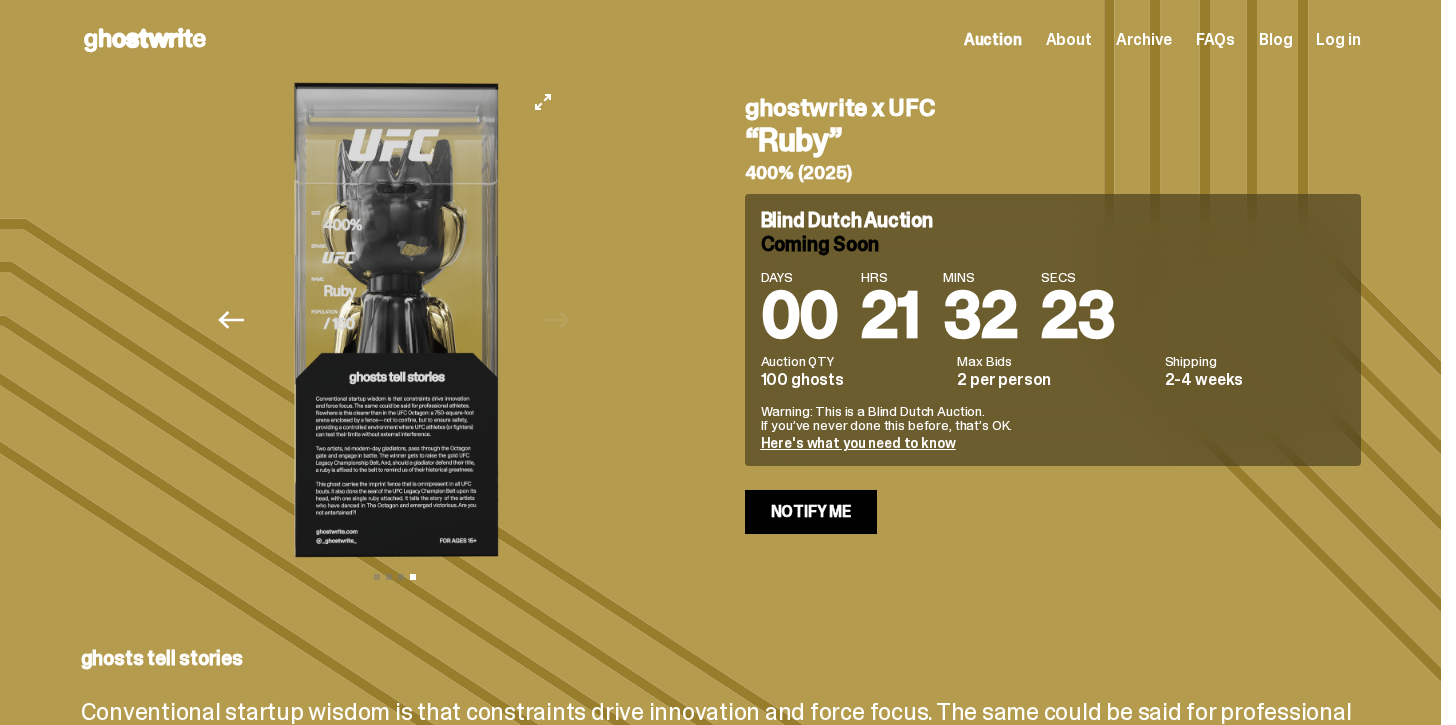 click at bounding box center (395, 320) 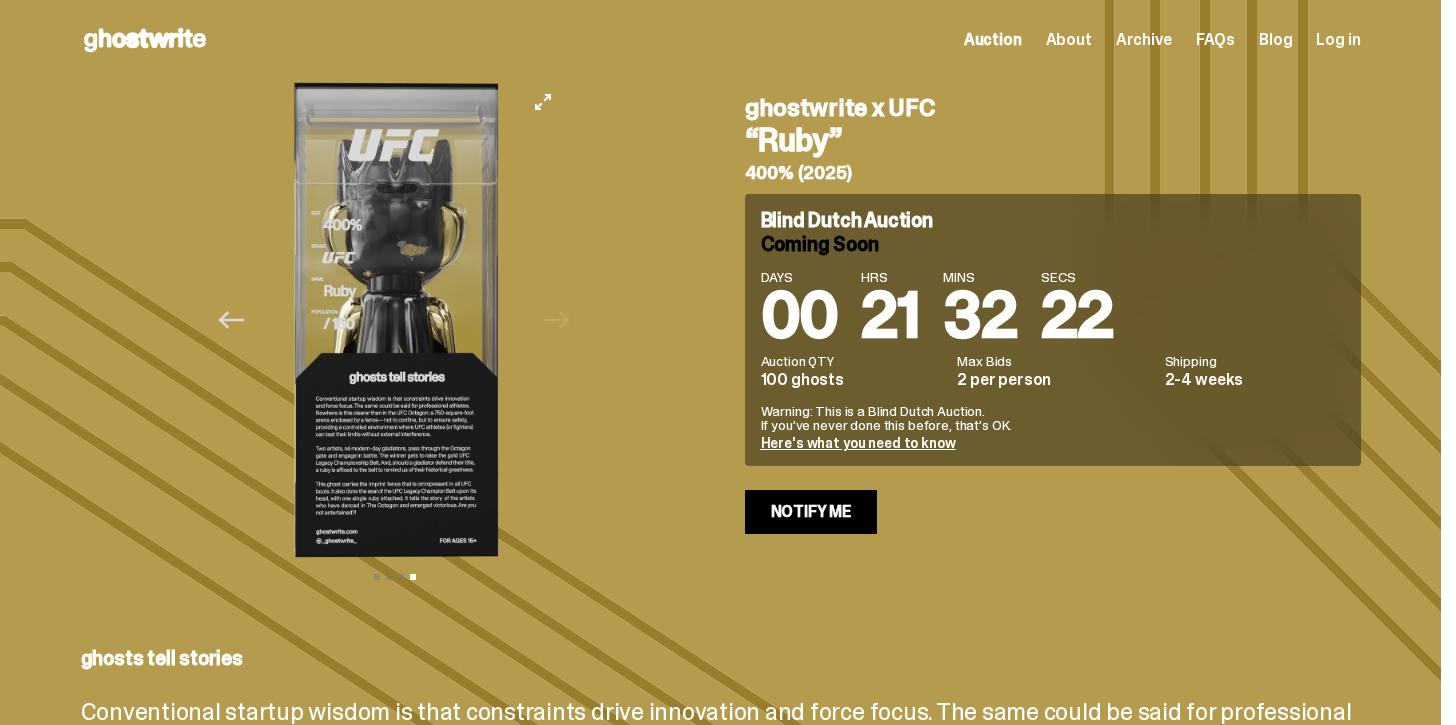 click on "Previous" 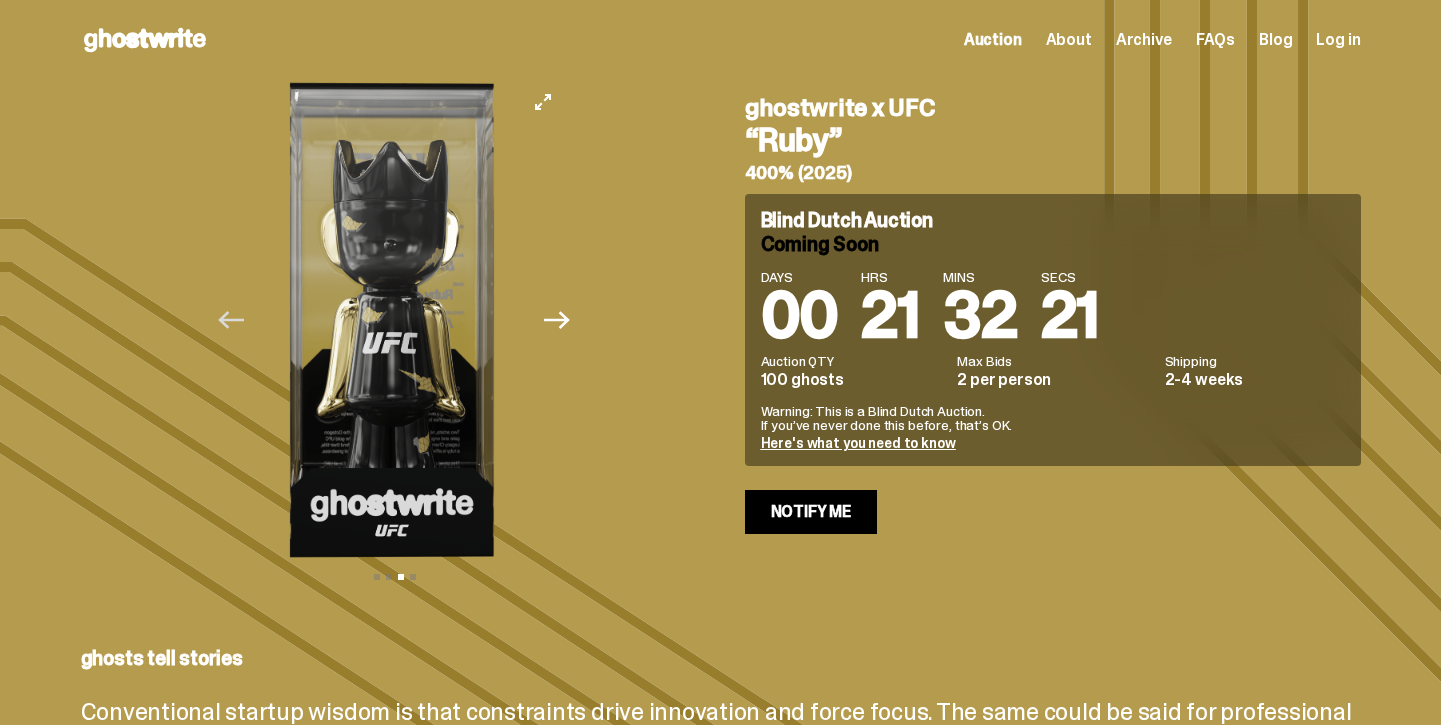 click on "Previous" 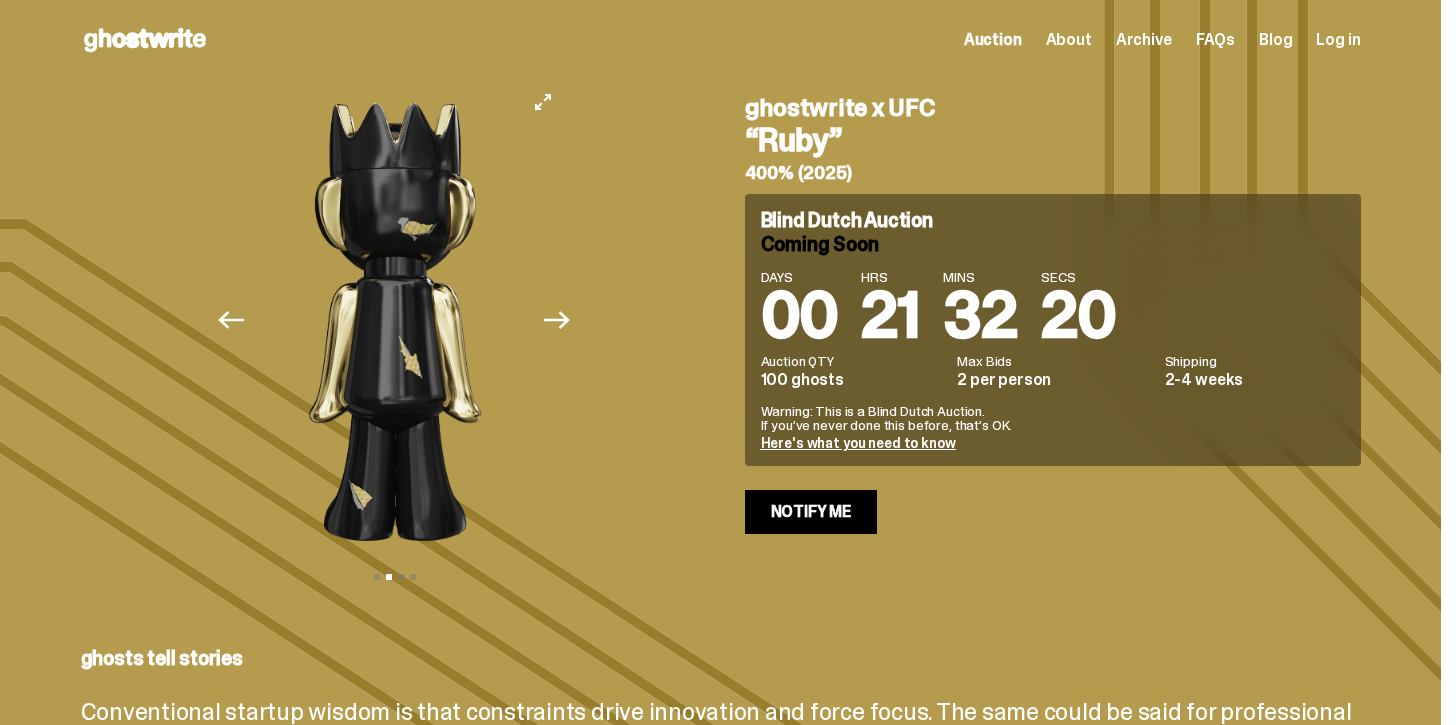 click on "Previous" at bounding box center [232, 320] 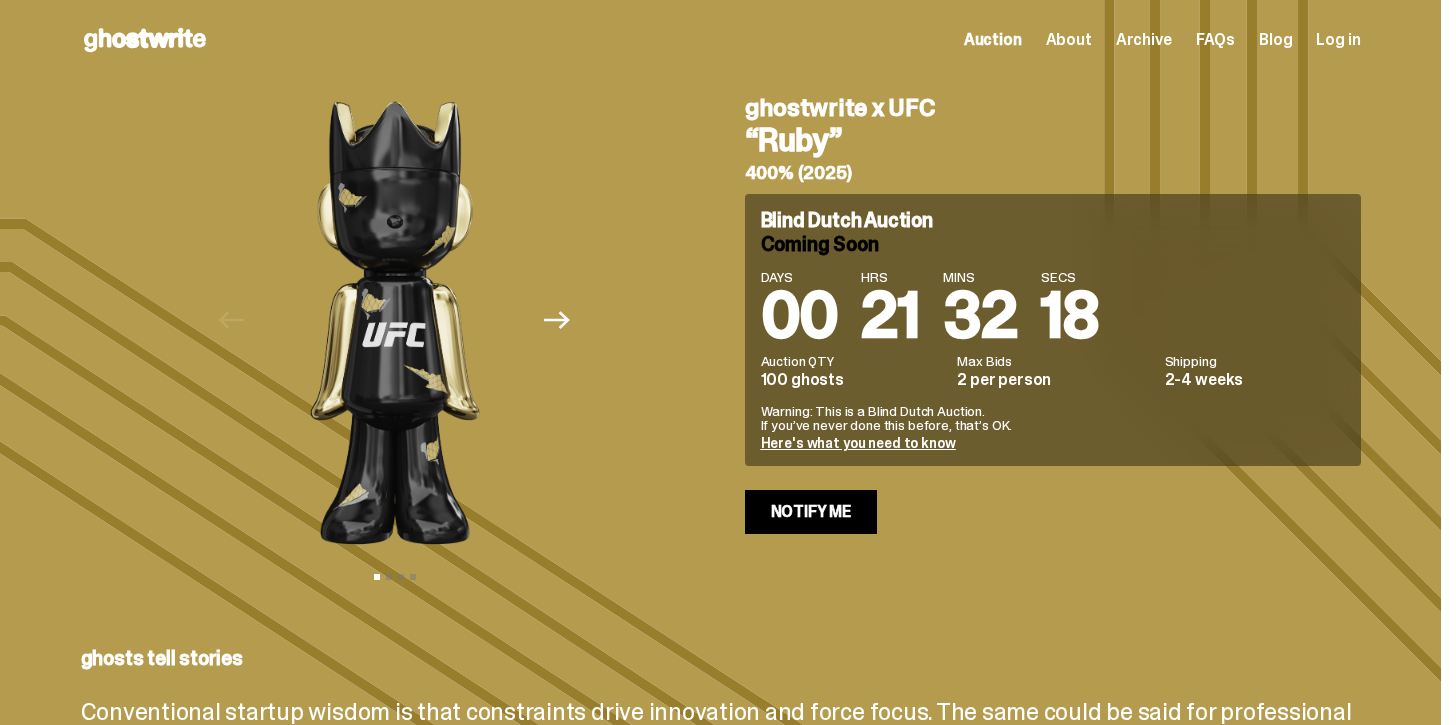 click on "Auction" at bounding box center (993, 40) 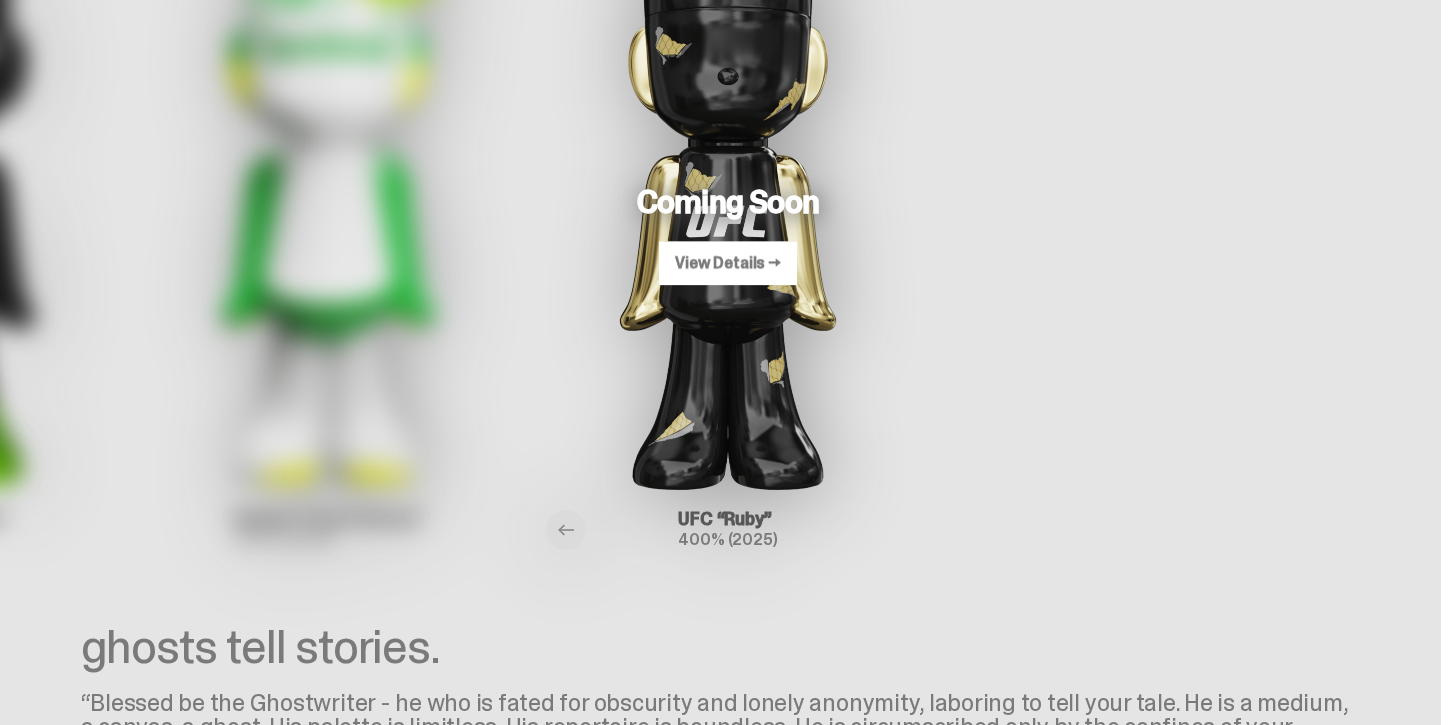 scroll, scrollTop: 180, scrollLeft: 0, axis: vertical 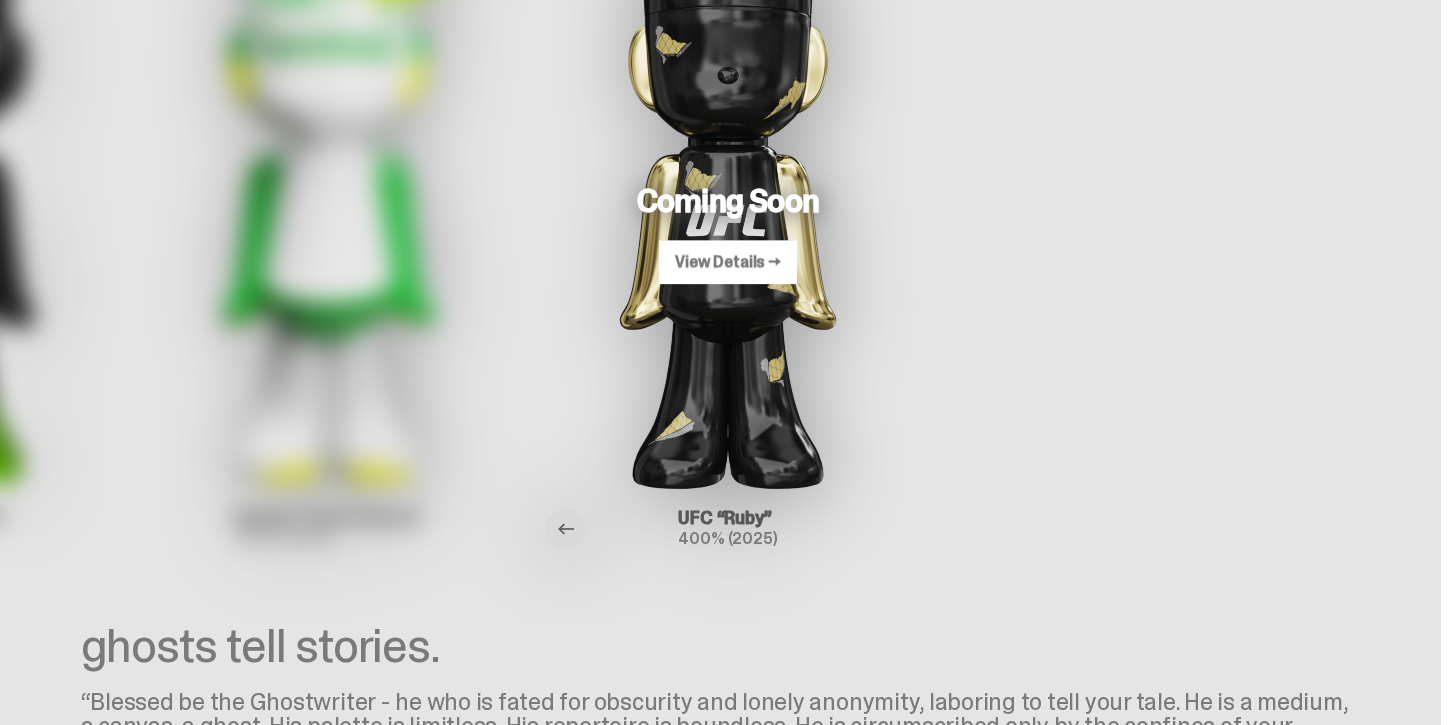 click at bounding box center [566, 529] 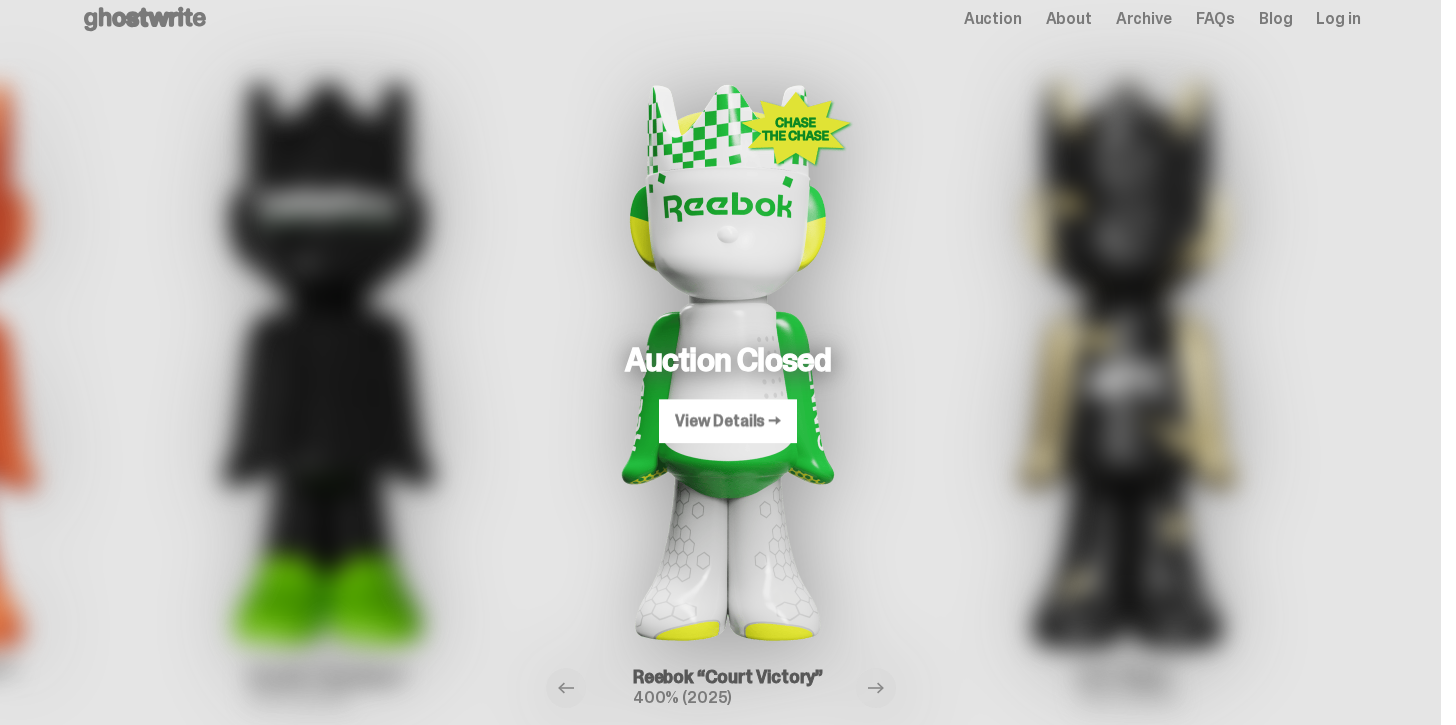 scroll, scrollTop: 45, scrollLeft: 0, axis: vertical 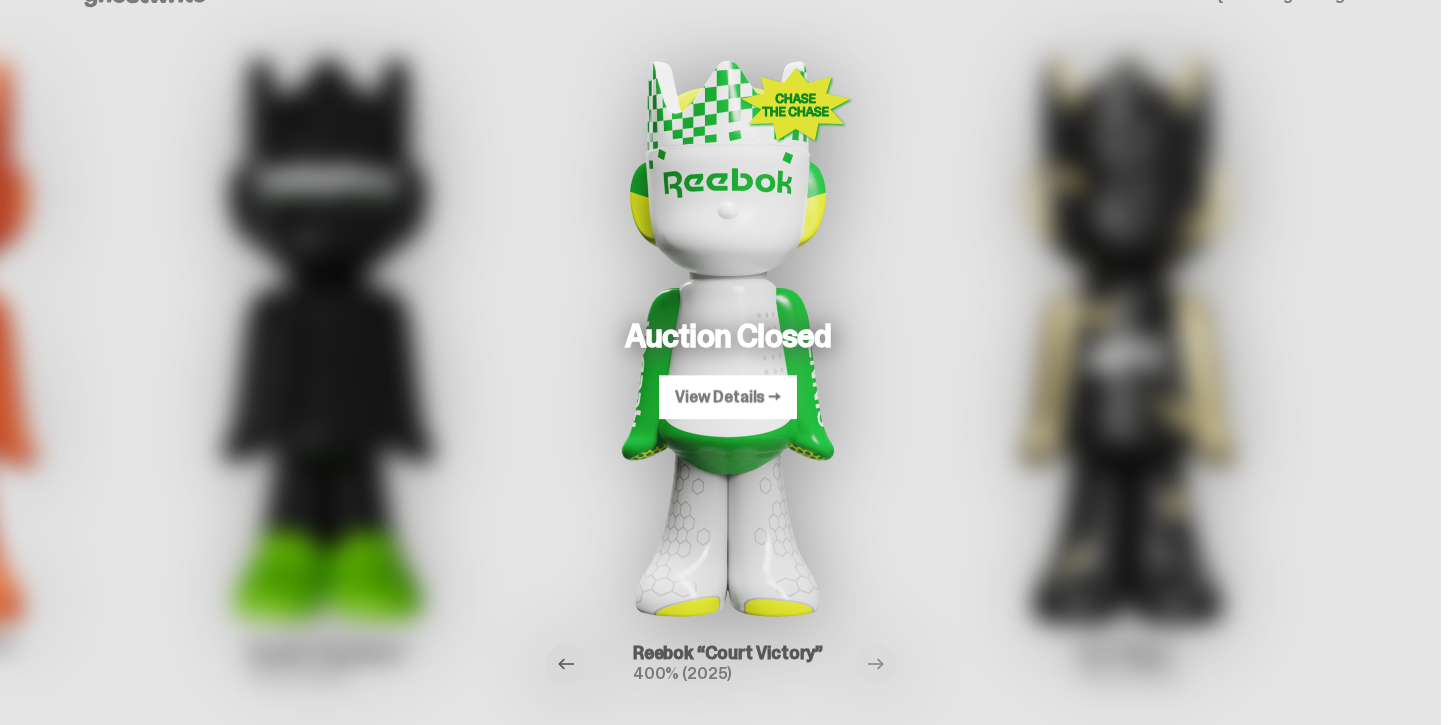 click at bounding box center (566, 664) 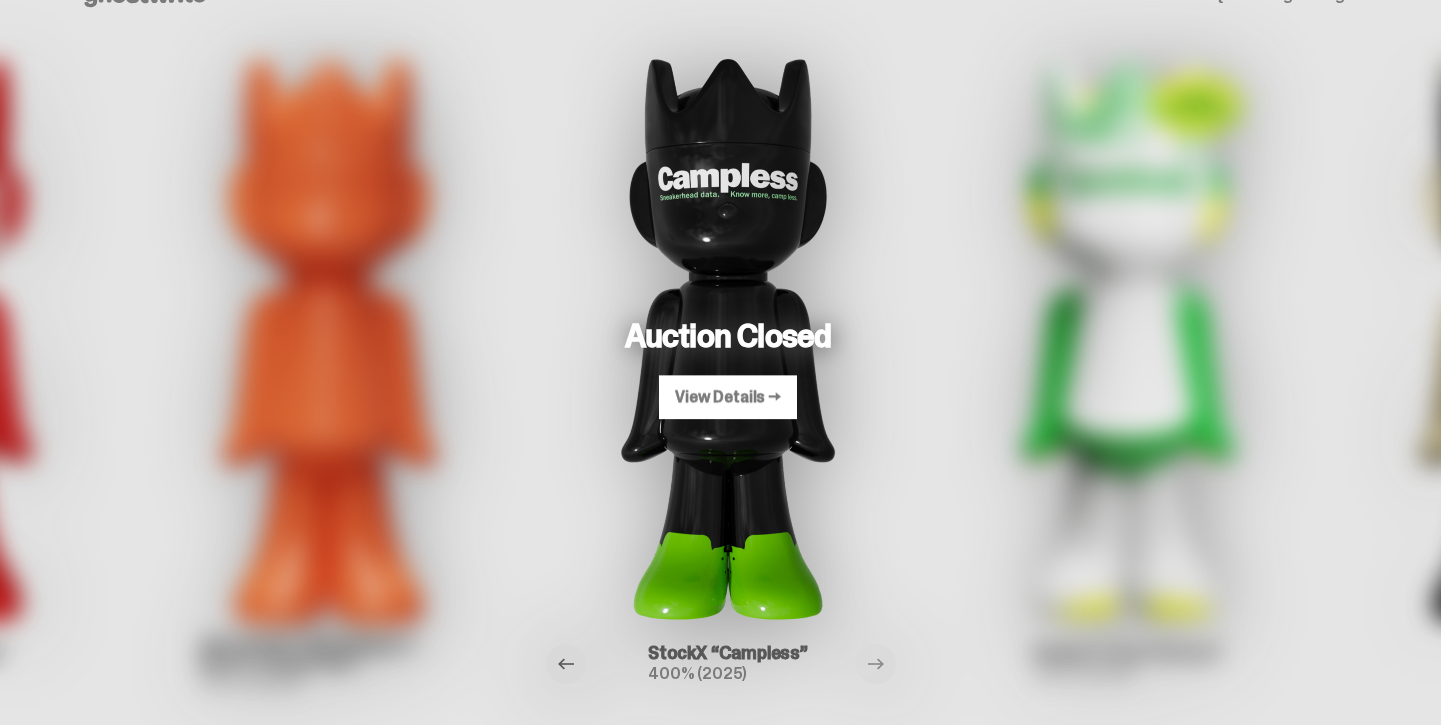 click at bounding box center [566, 664] 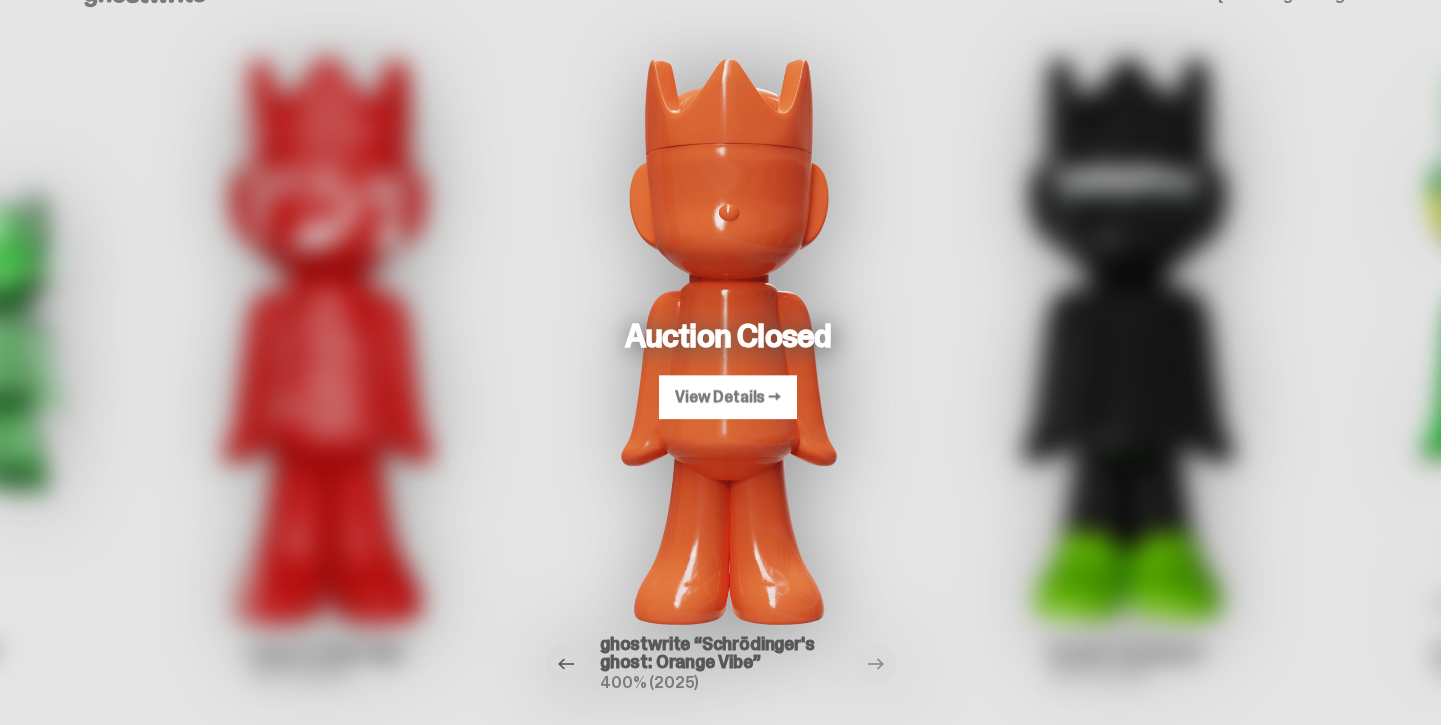 click at bounding box center (566, 664) 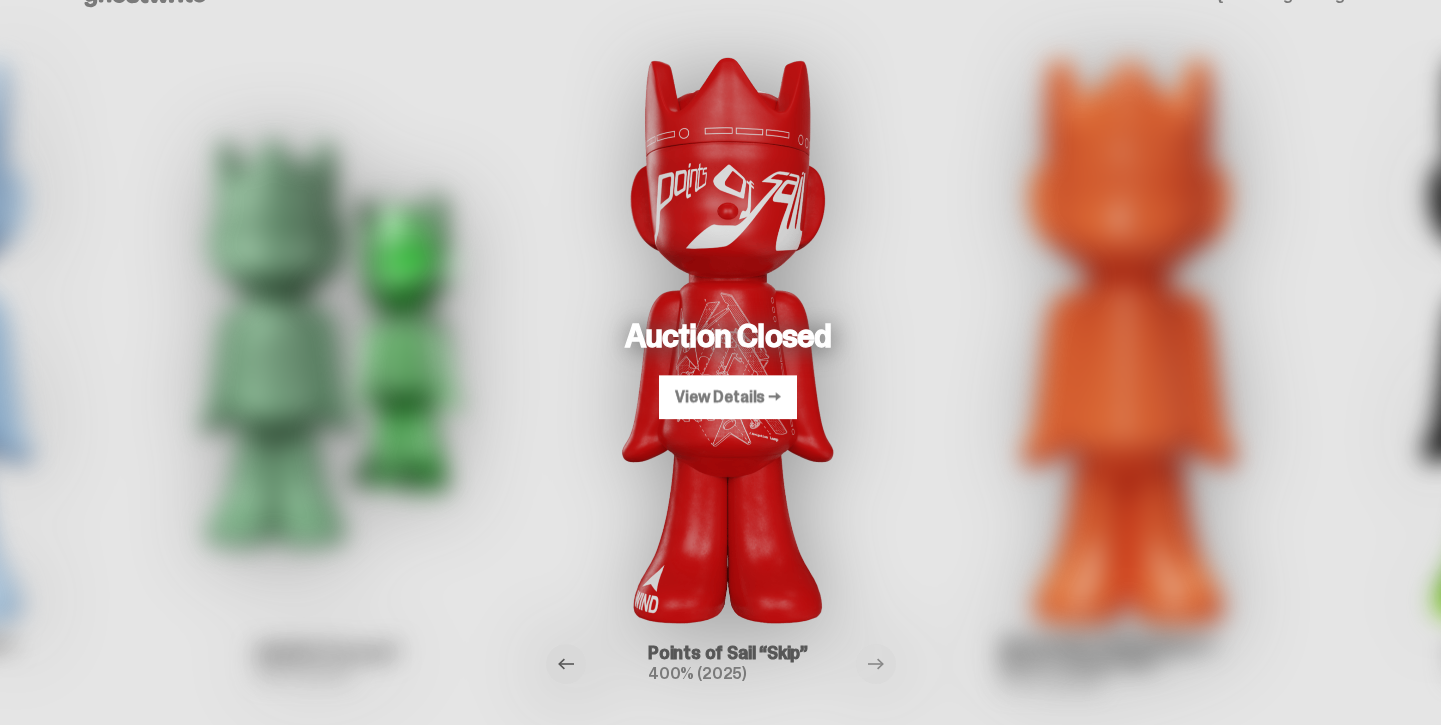click at bounding box center [566, 664] 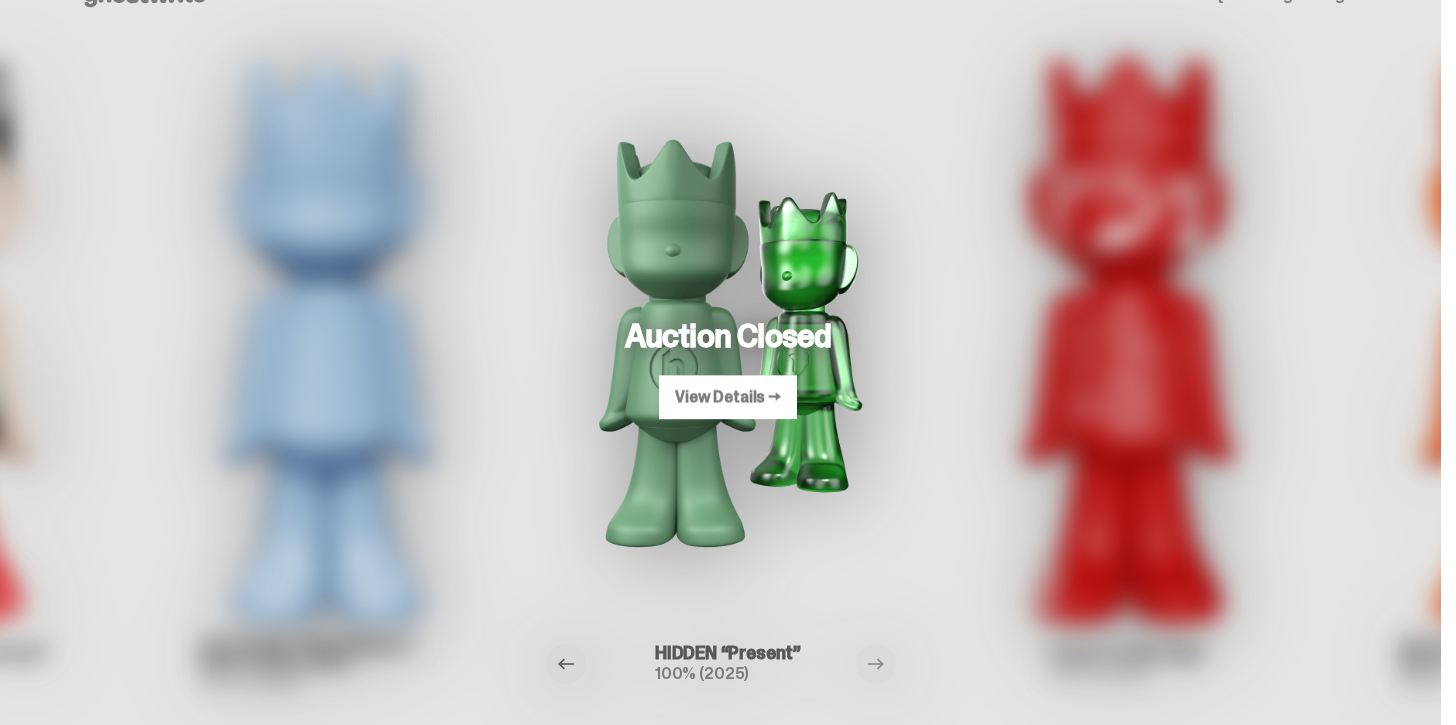 click at bounding box center [566, 664] 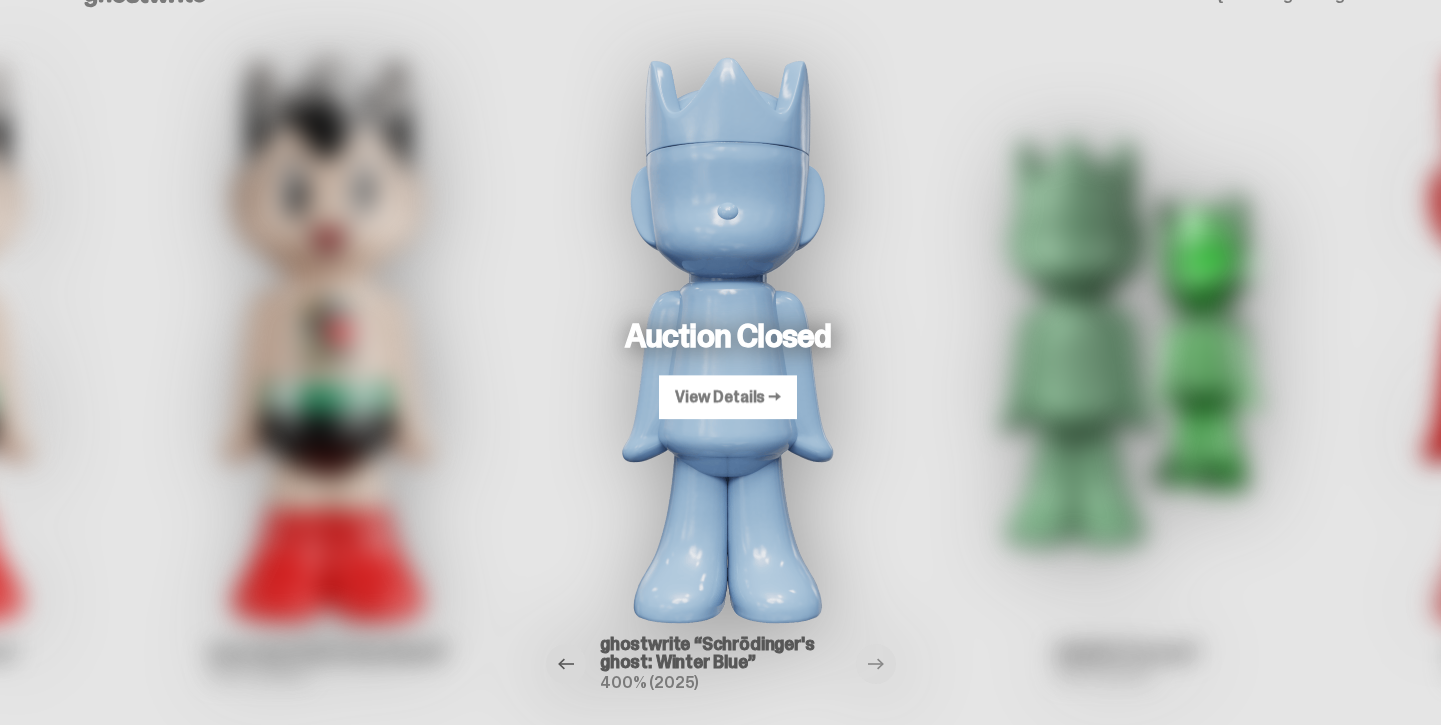 click at bounding box center [566, 664] 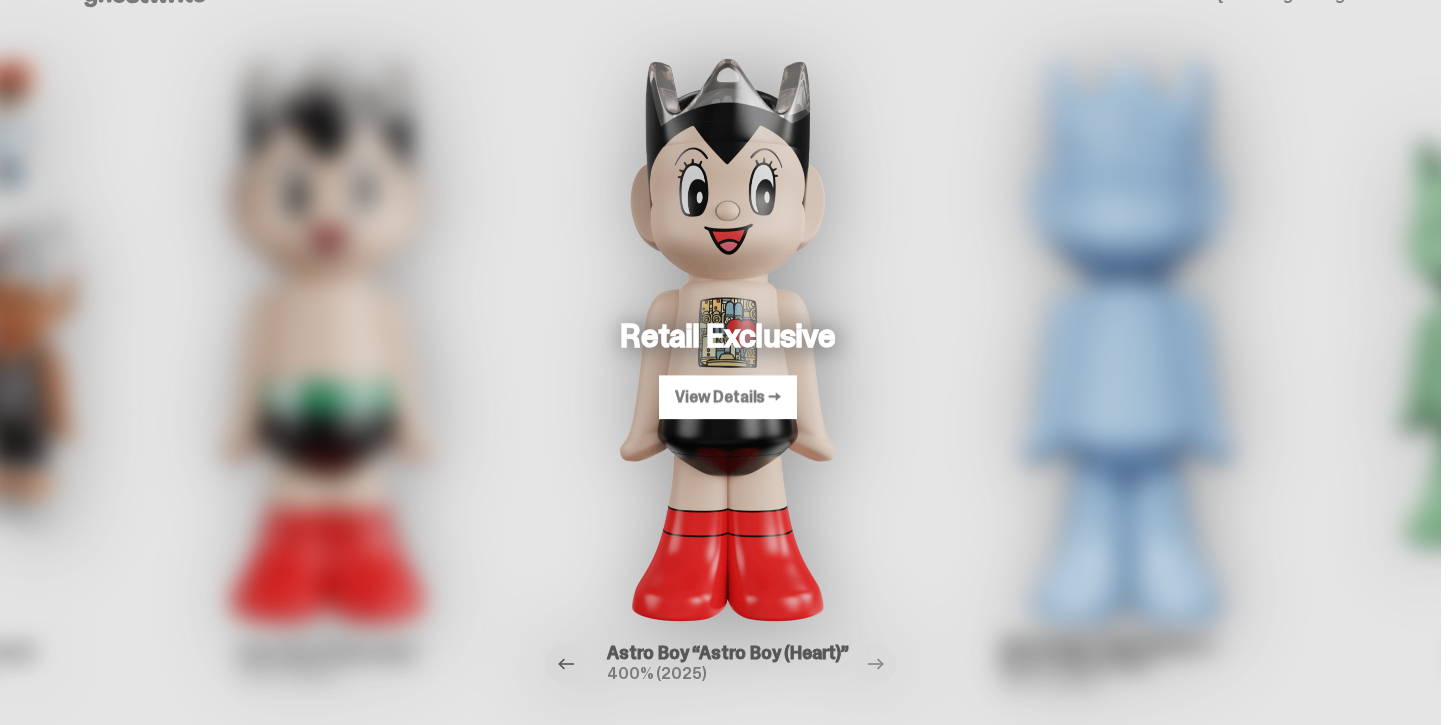 click at bounding box center (566, 664) 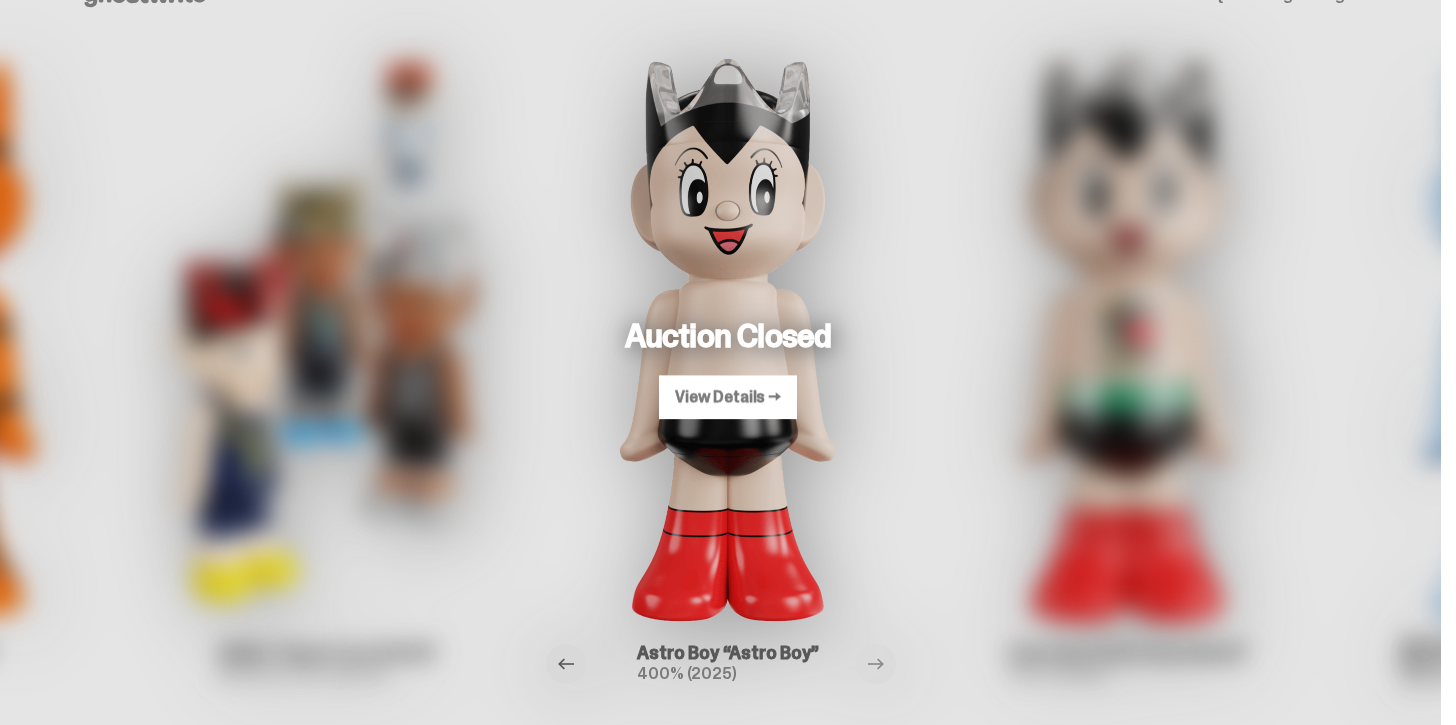 click at bounding box center (566, 664) 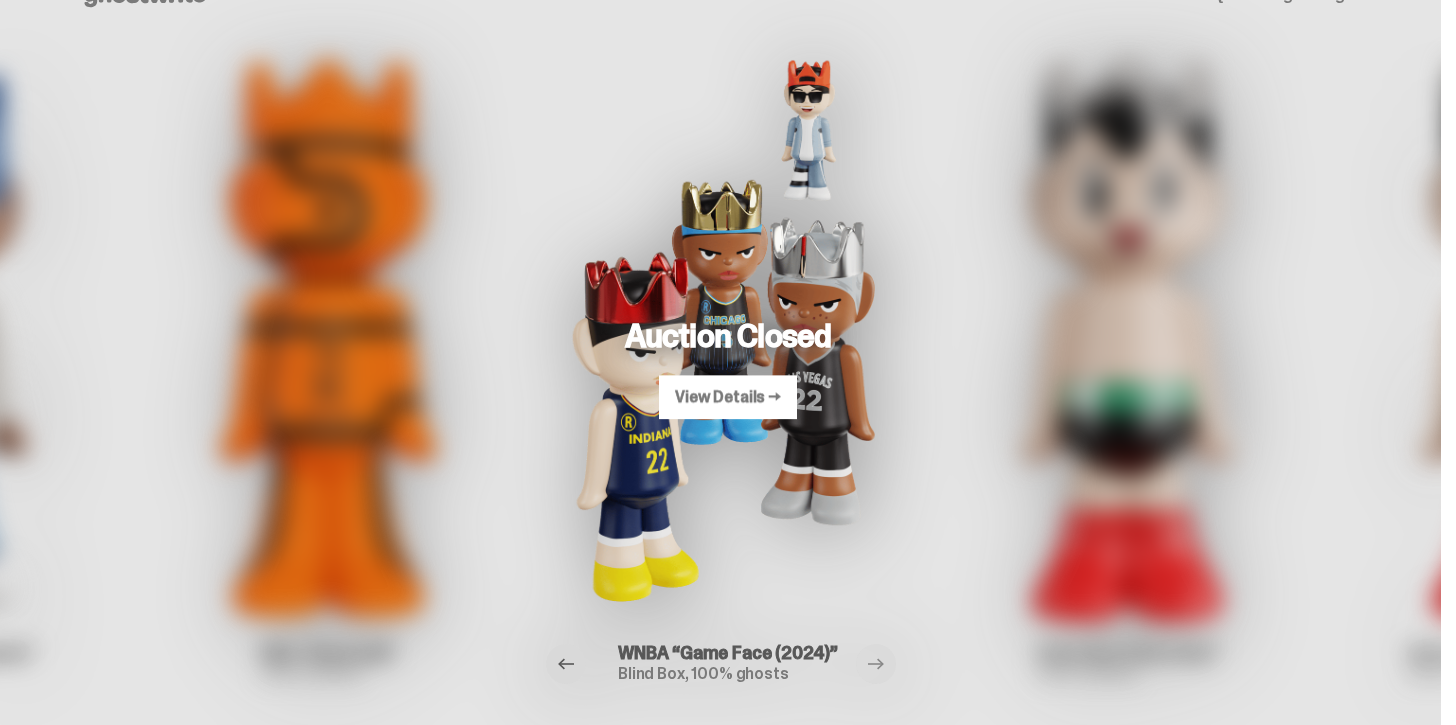click at bounding box center [566, 664] 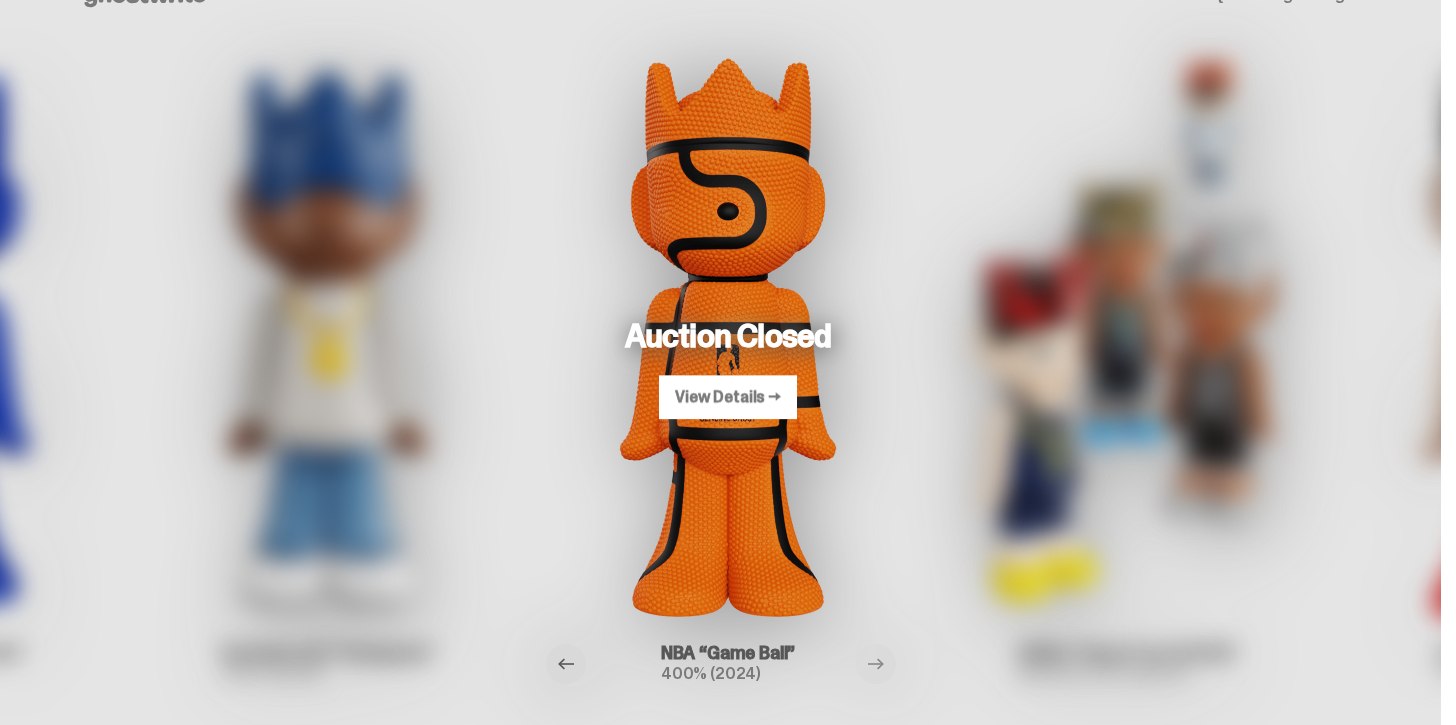 click at bounding box center [566, 664] 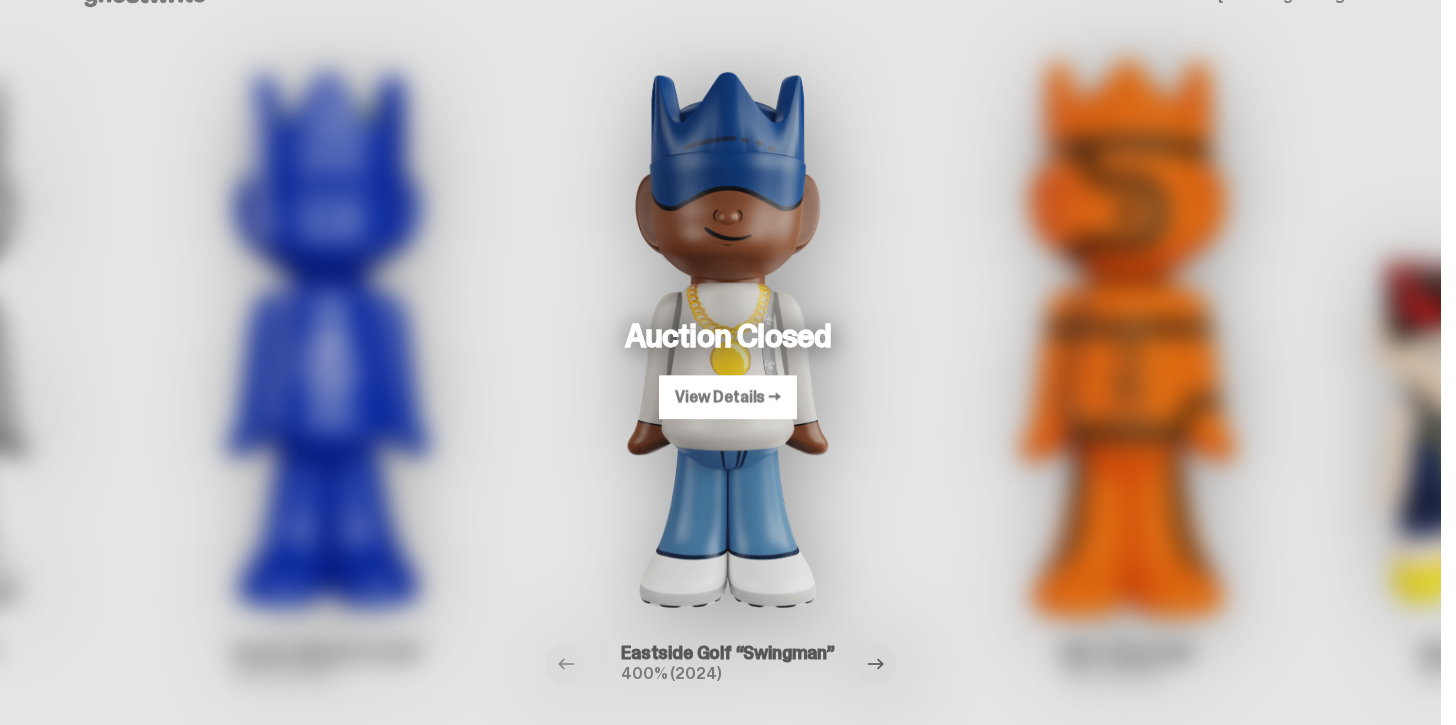 click at bounding box center (876, 664) 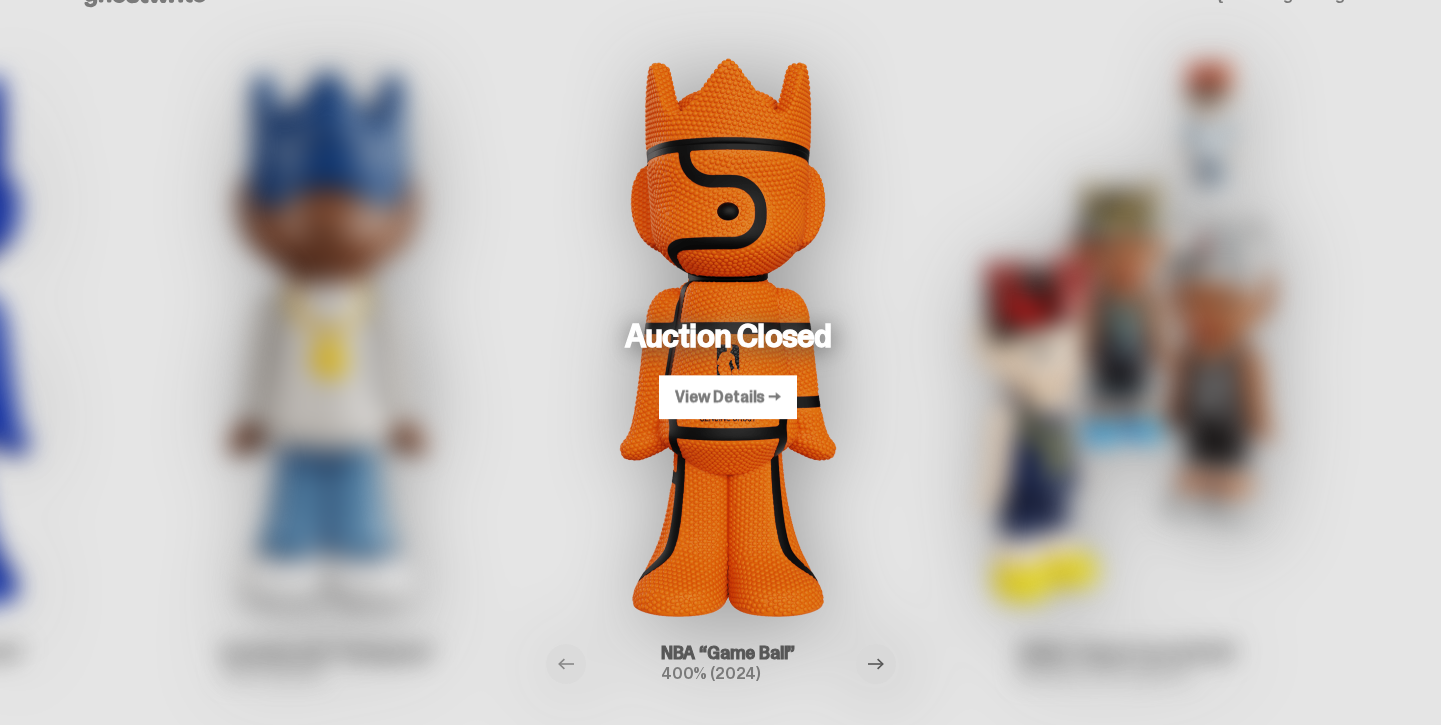 click at bounding box center (876, 664) 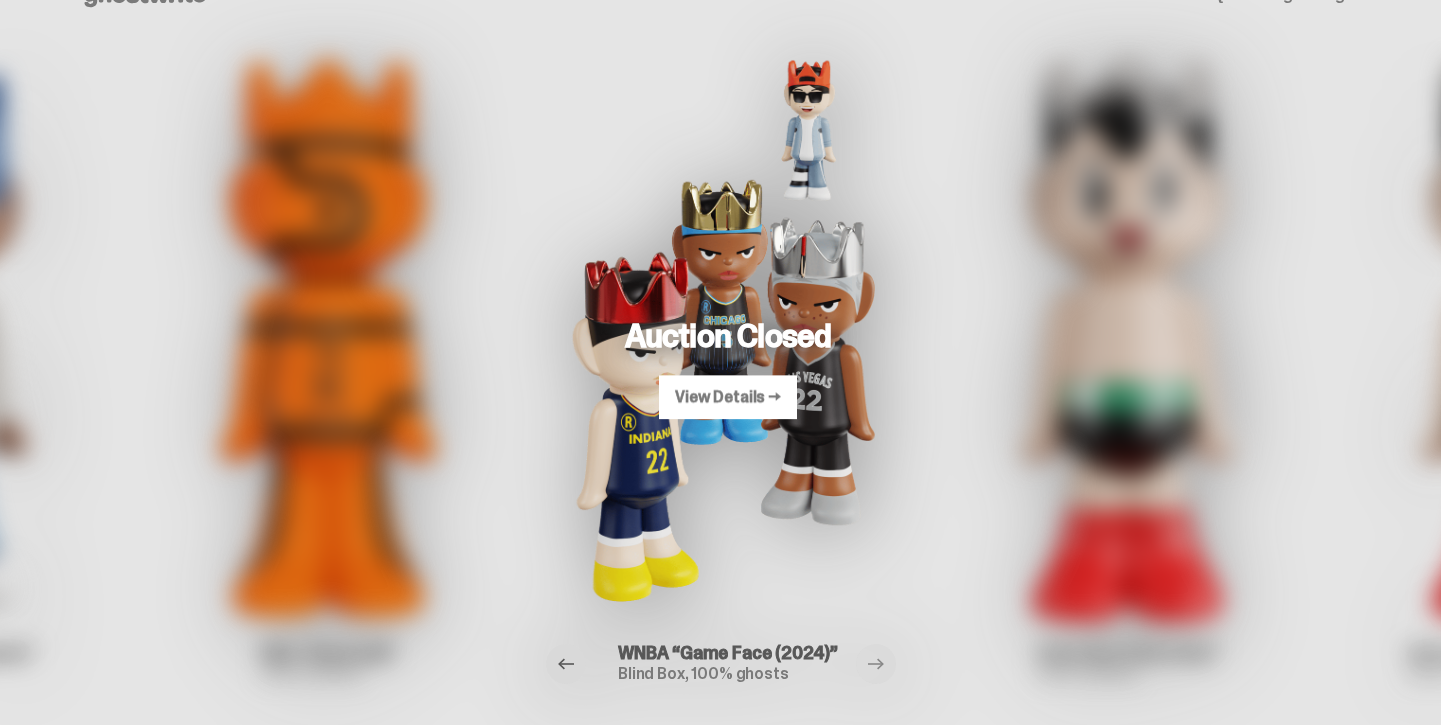 click at bounding box center [566, 664] 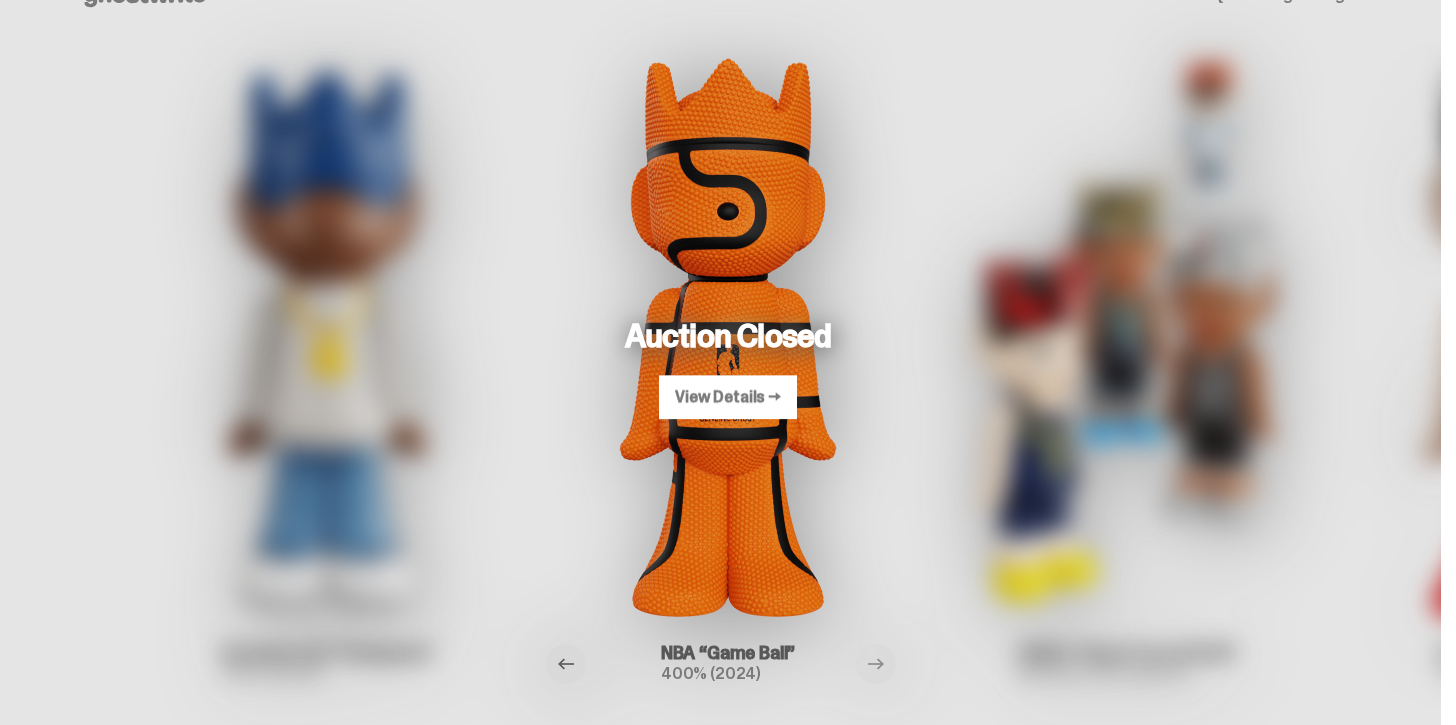click at bounding box center [566, 664] 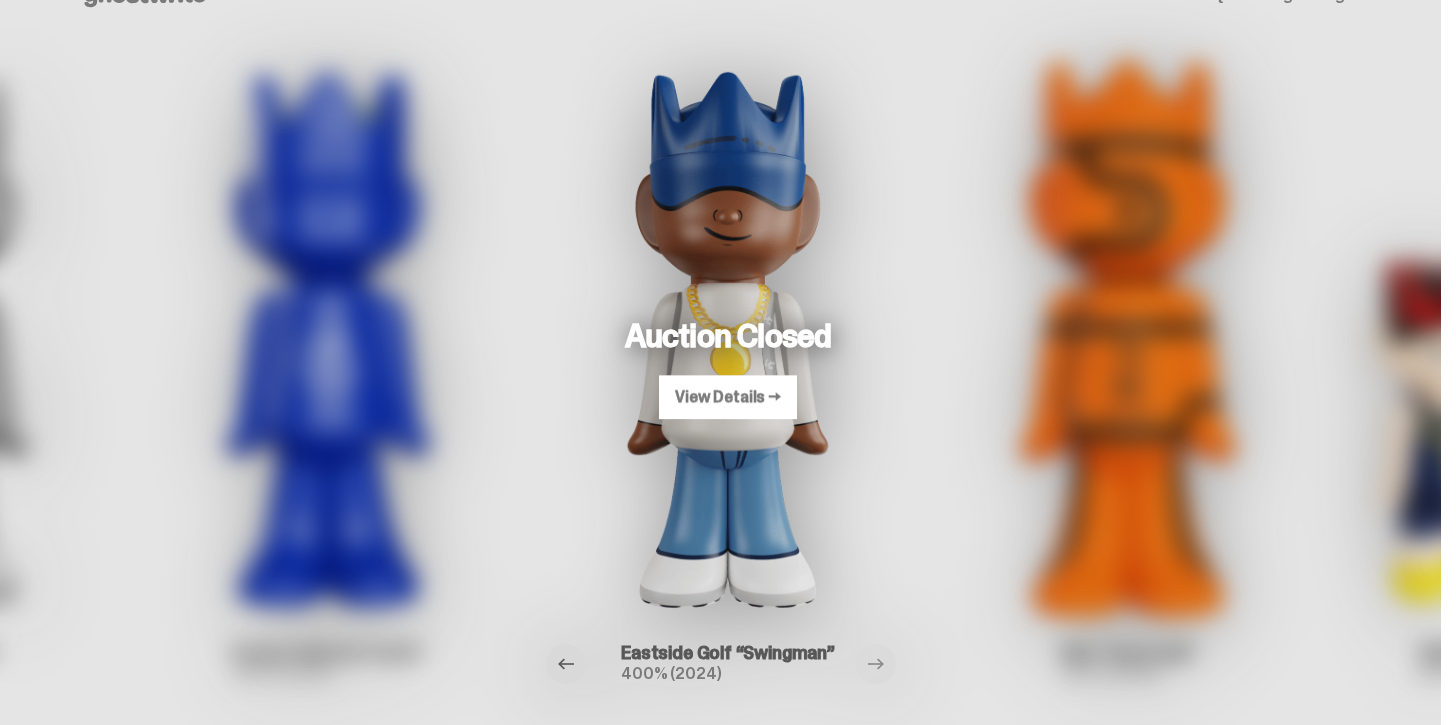 click at bounding box center (566, 664) 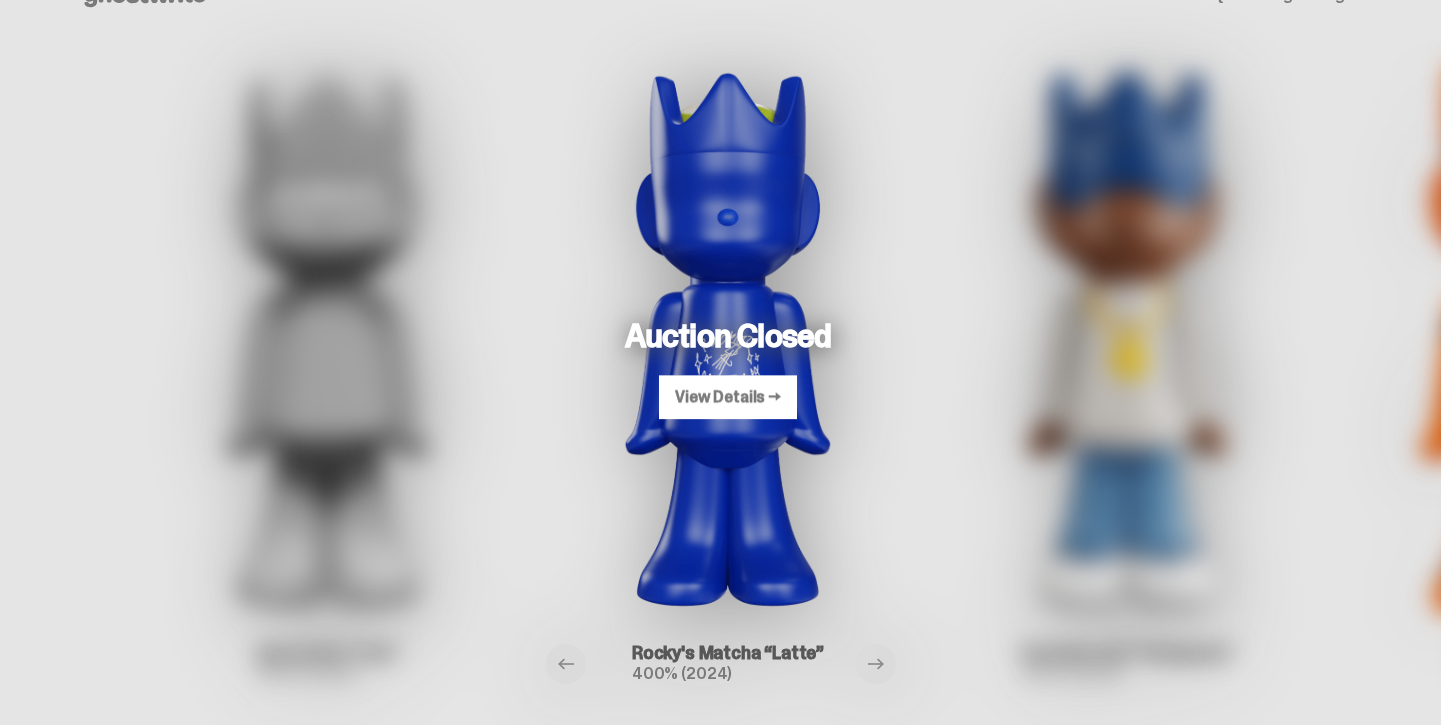 scroll, scrollTop: 0, scrollLeft: 0, axis: both 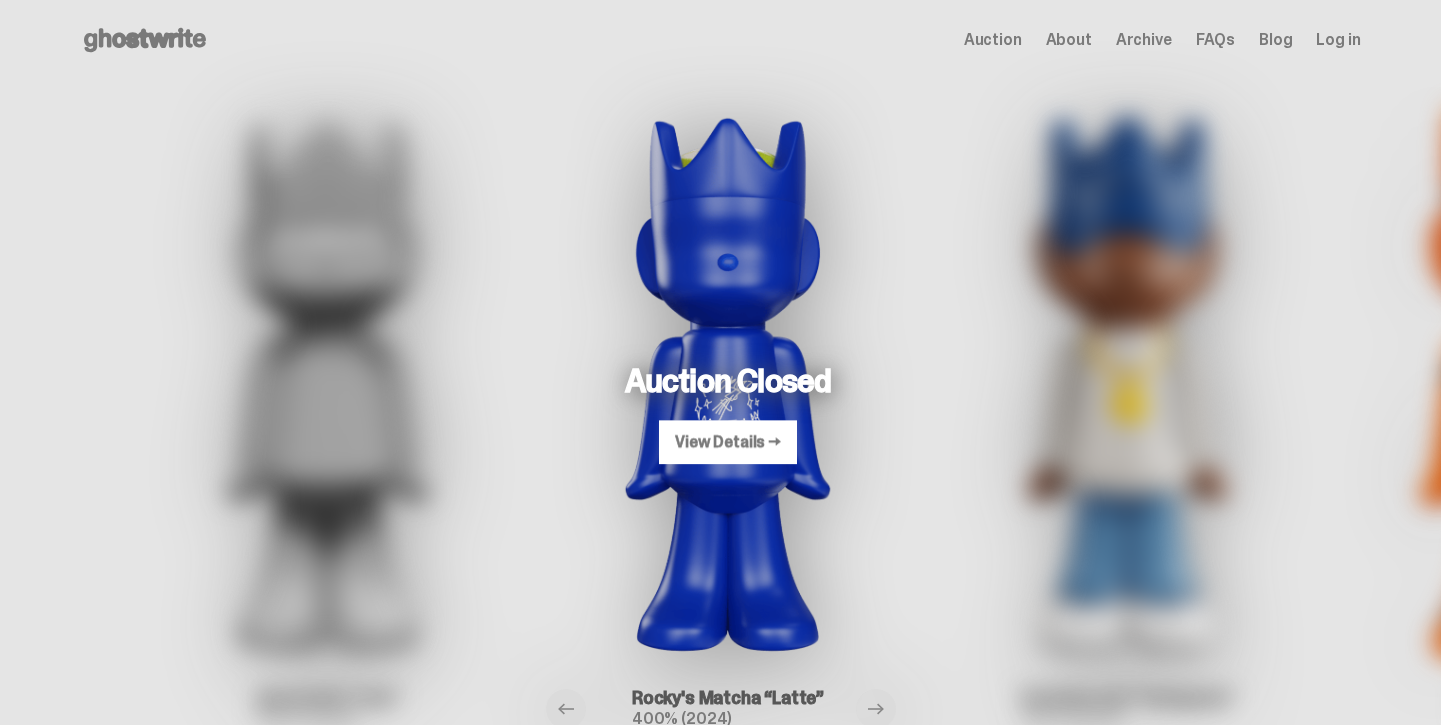 click on "Auction" at bounding box center (993, 40) 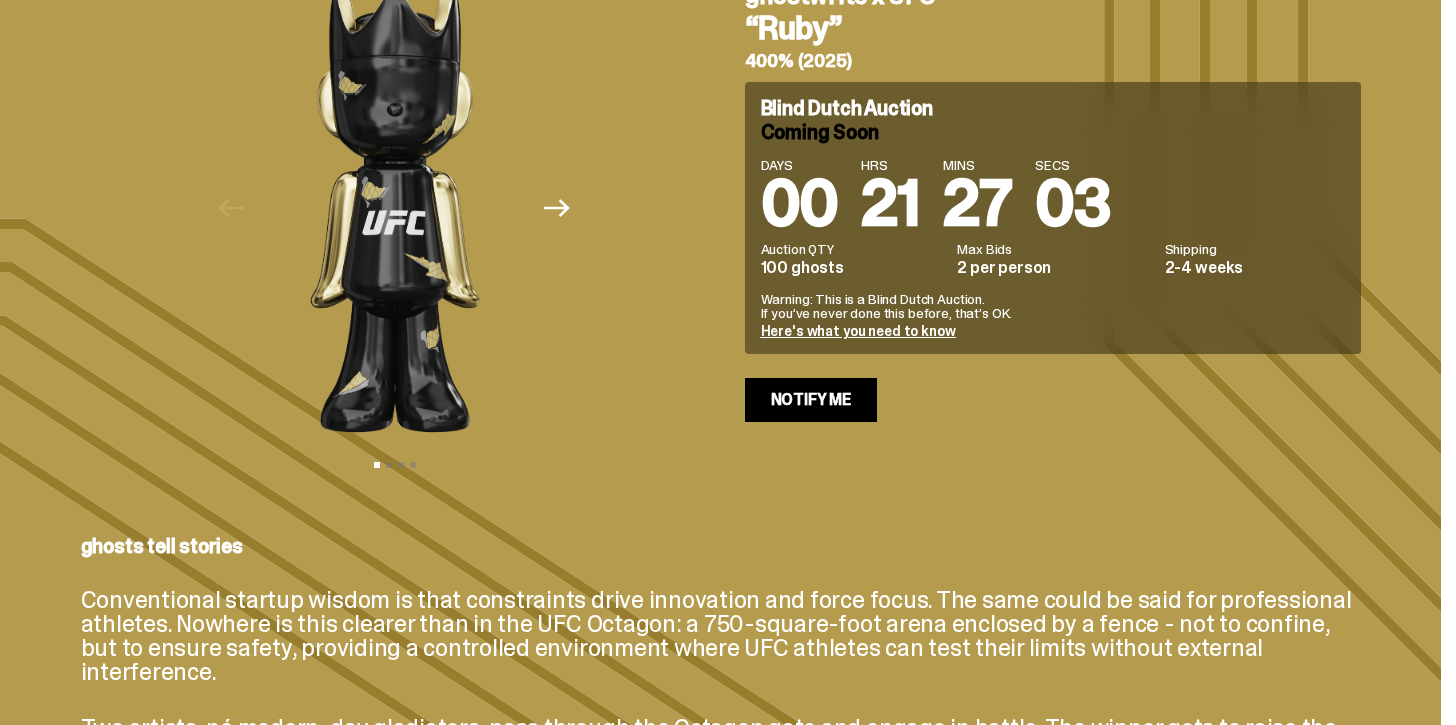 scroll, scrollTop: 0, scrollLeft: 0, axis: both 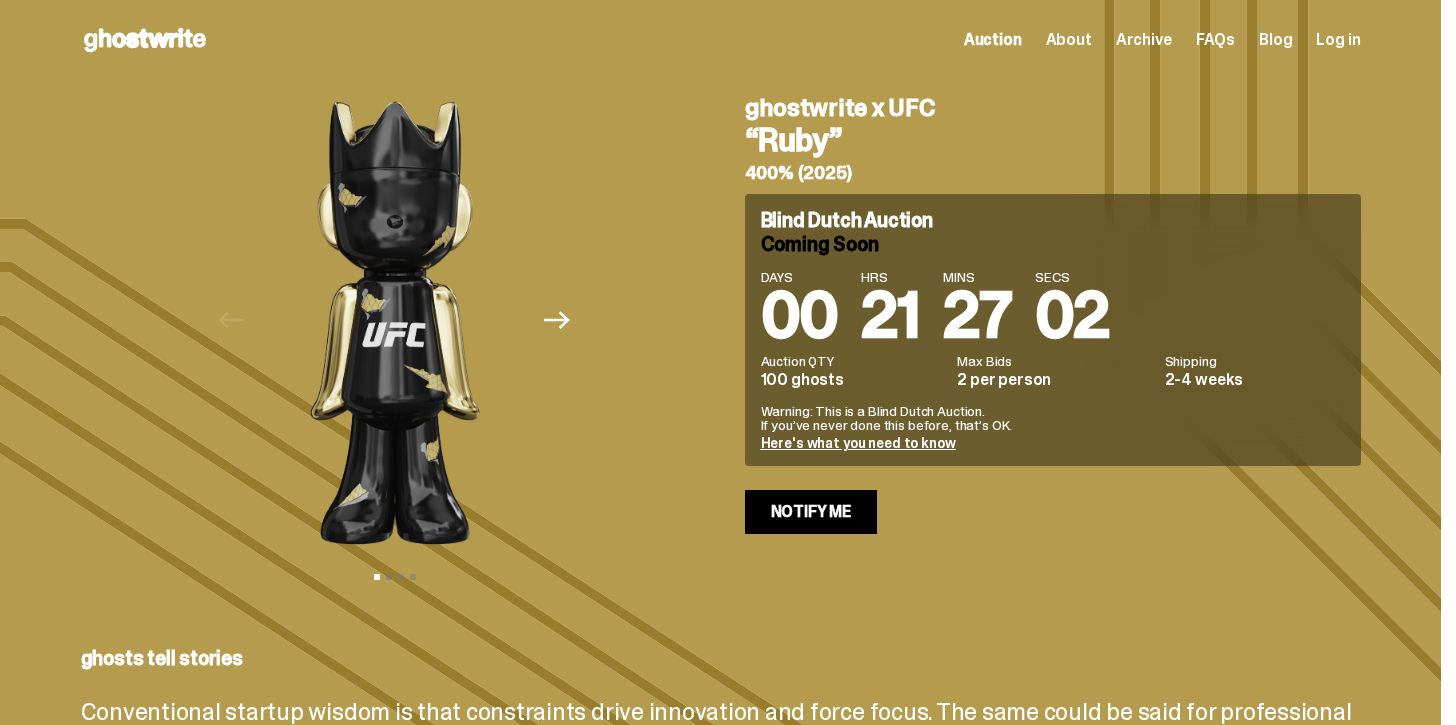 click on "Log in" at bounding box center [1338, 40] 